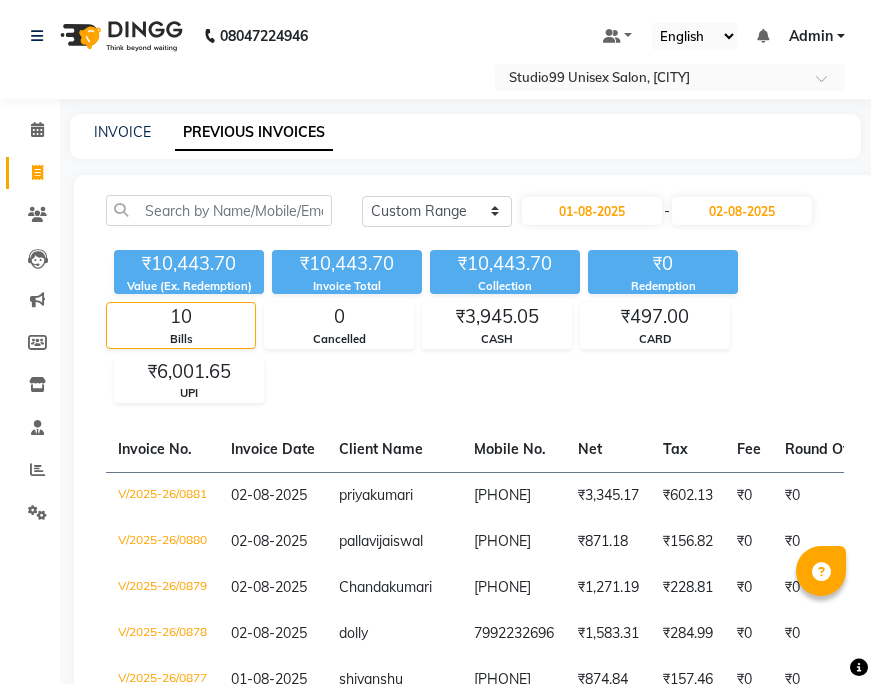 select on "range" 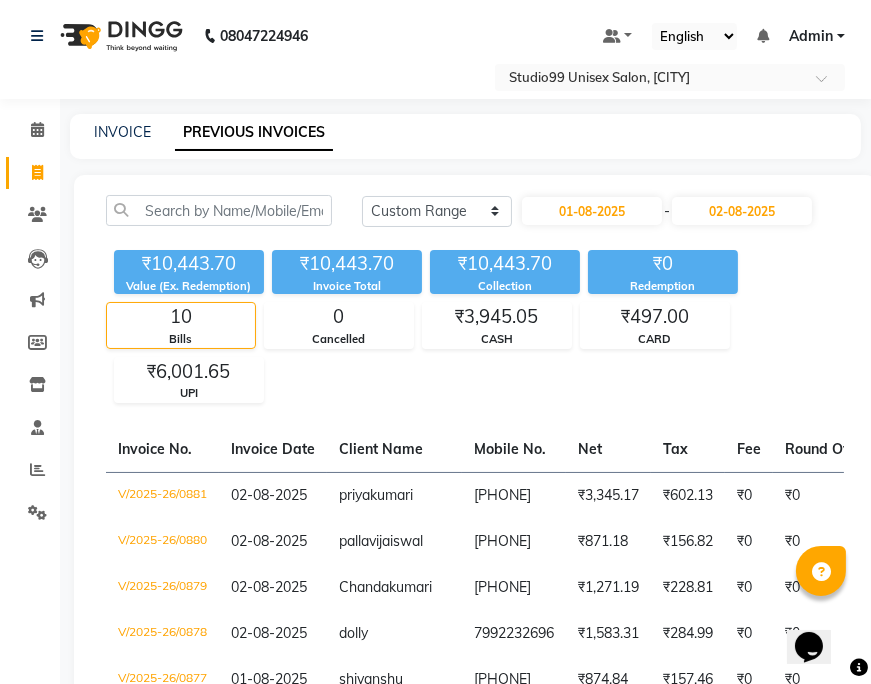scroll, scrollTop: 0, scrollLeft: 0, axis: both 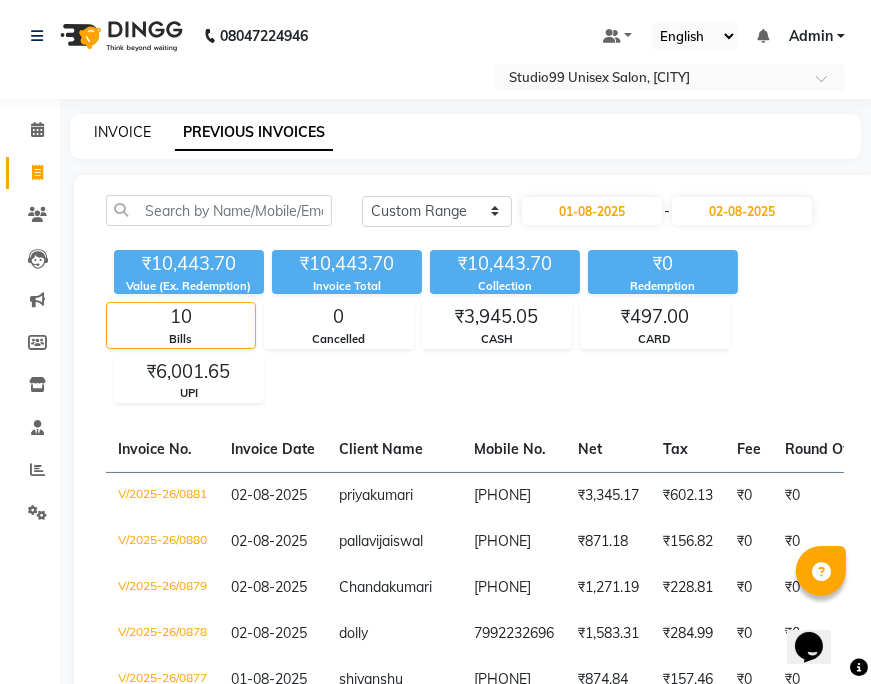 click on "INVOICE PREVIOUS INVOICES" 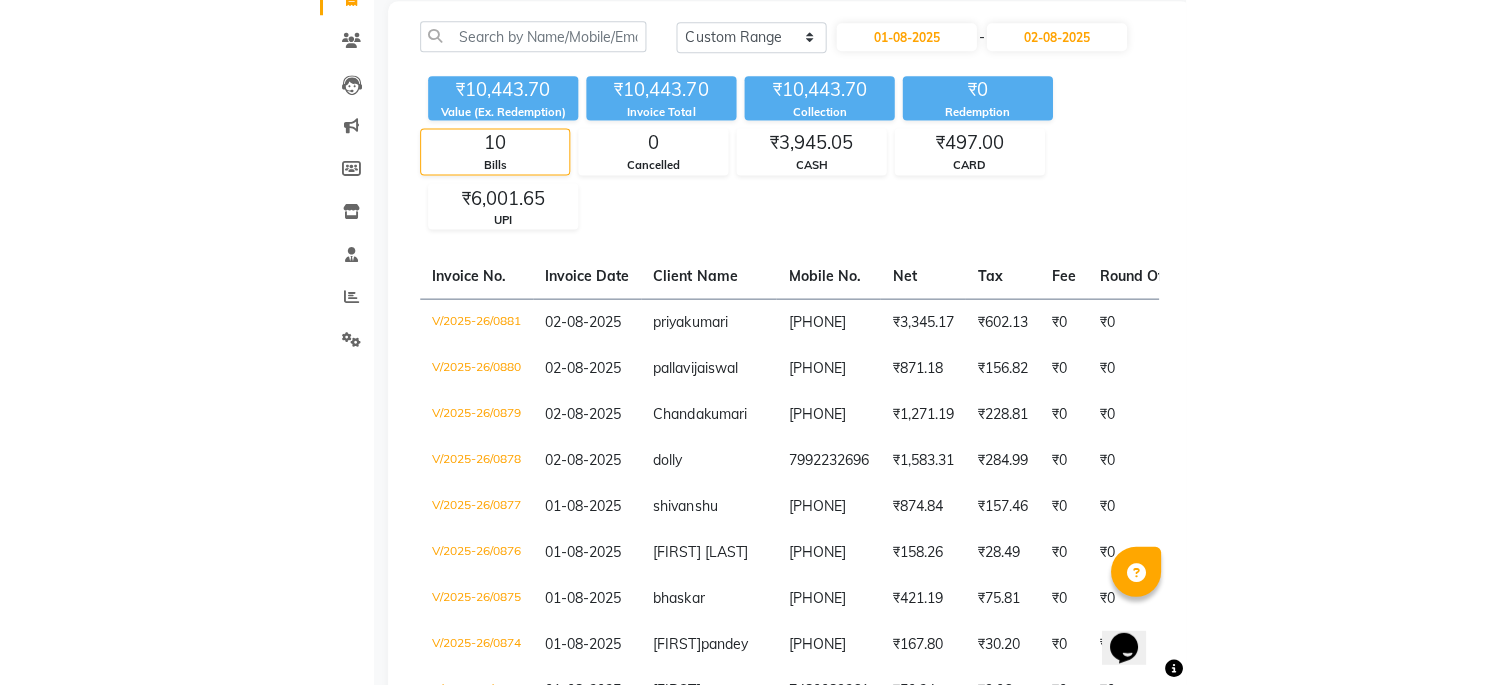 scroll, scrollTop: 222, scrollLeft: 0, axis: vertical 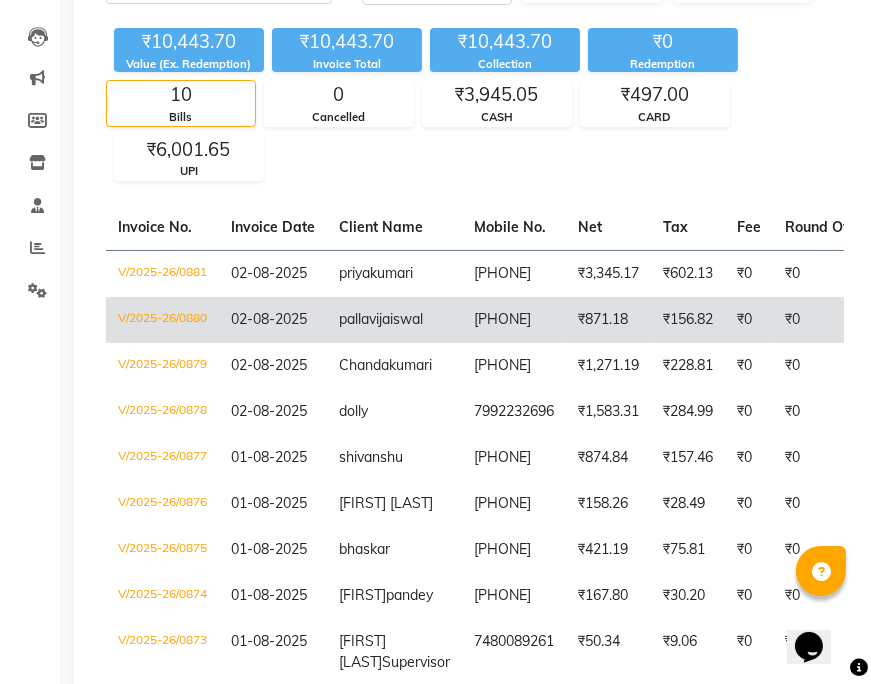 click on "V/2025-26/0880" 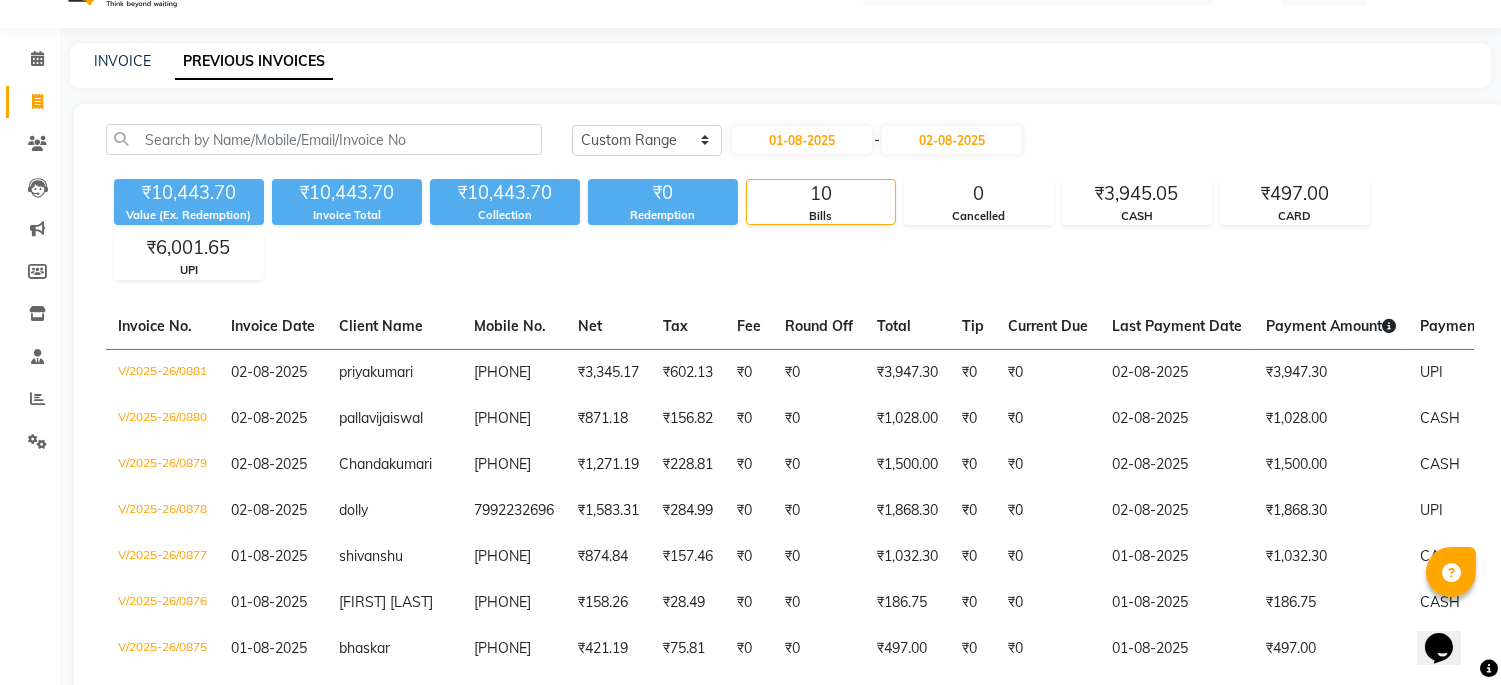 scroll, scrollTop: 0, scrollLeft: 0, axis: both 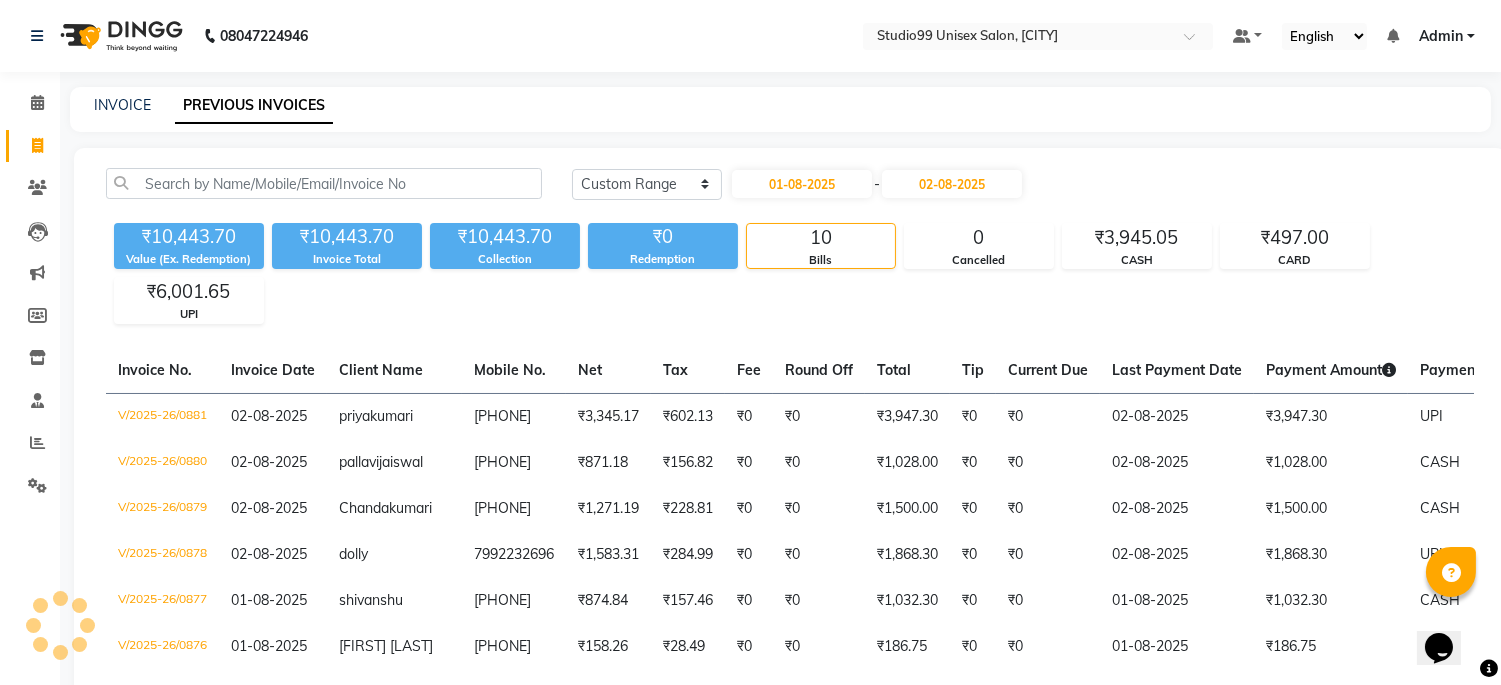 click on "INVOICE" 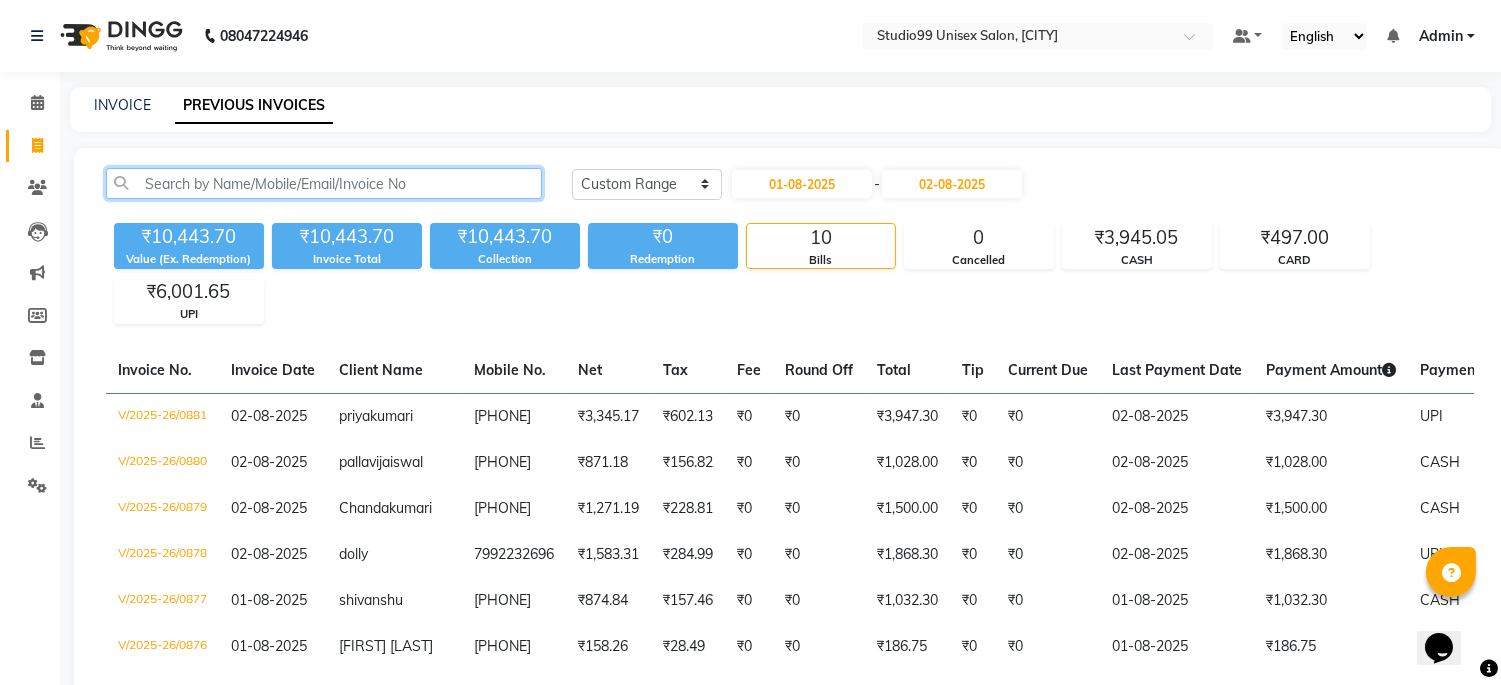 drag, startPoint x: 232, startPoint y: 187, endPoint x: 221, endPoint y: 185, distance: 11.18034 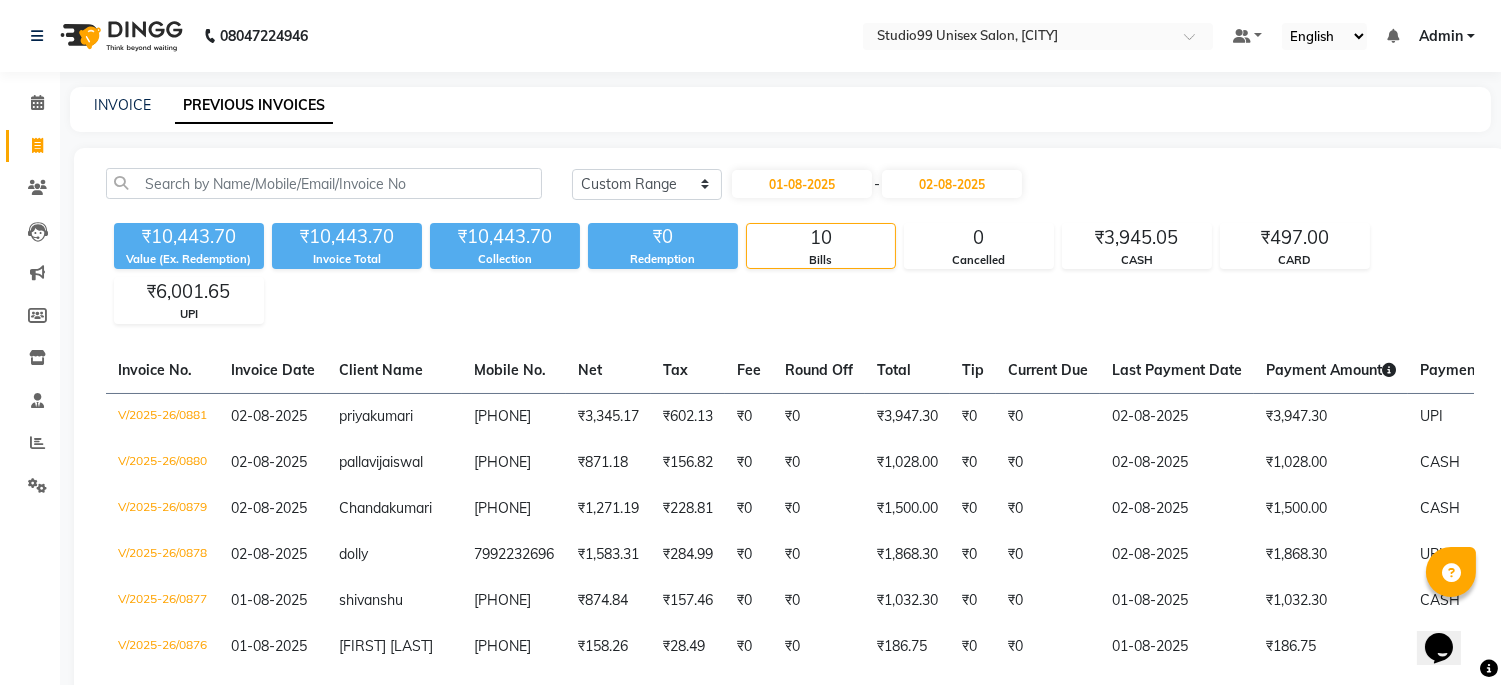 click on "PREVIOUS INVOICES" 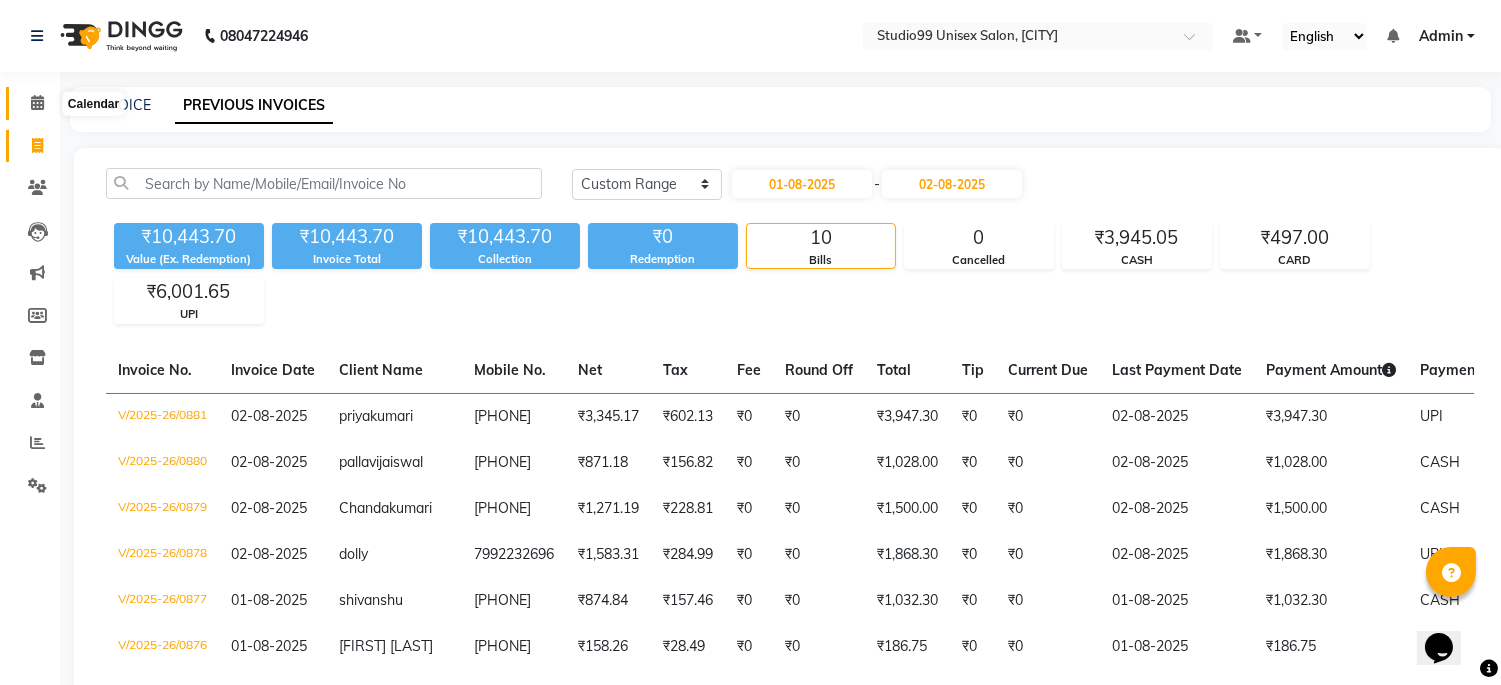 drag, startPoint x: 34, startPoint y: 113, endPoint x: 33, endPoint y: 134, distance: 21.023796 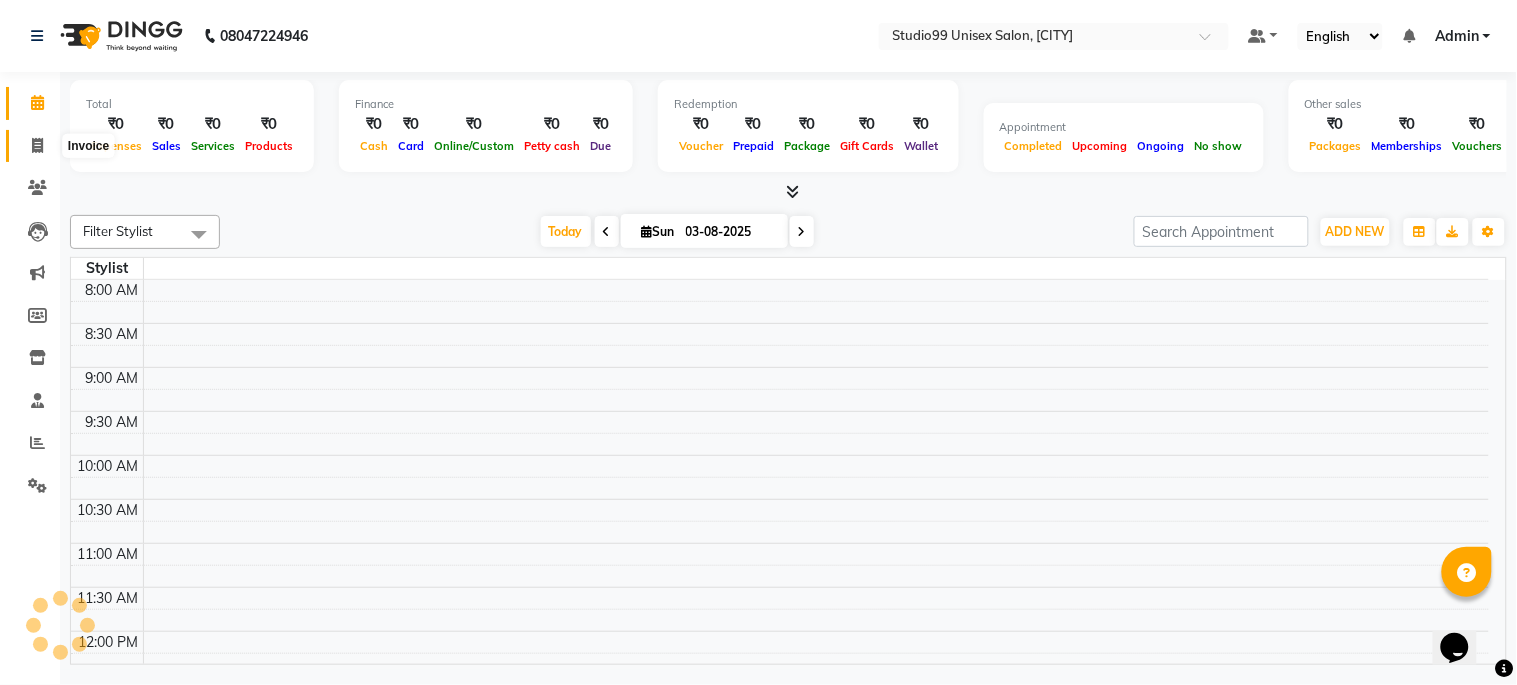 click 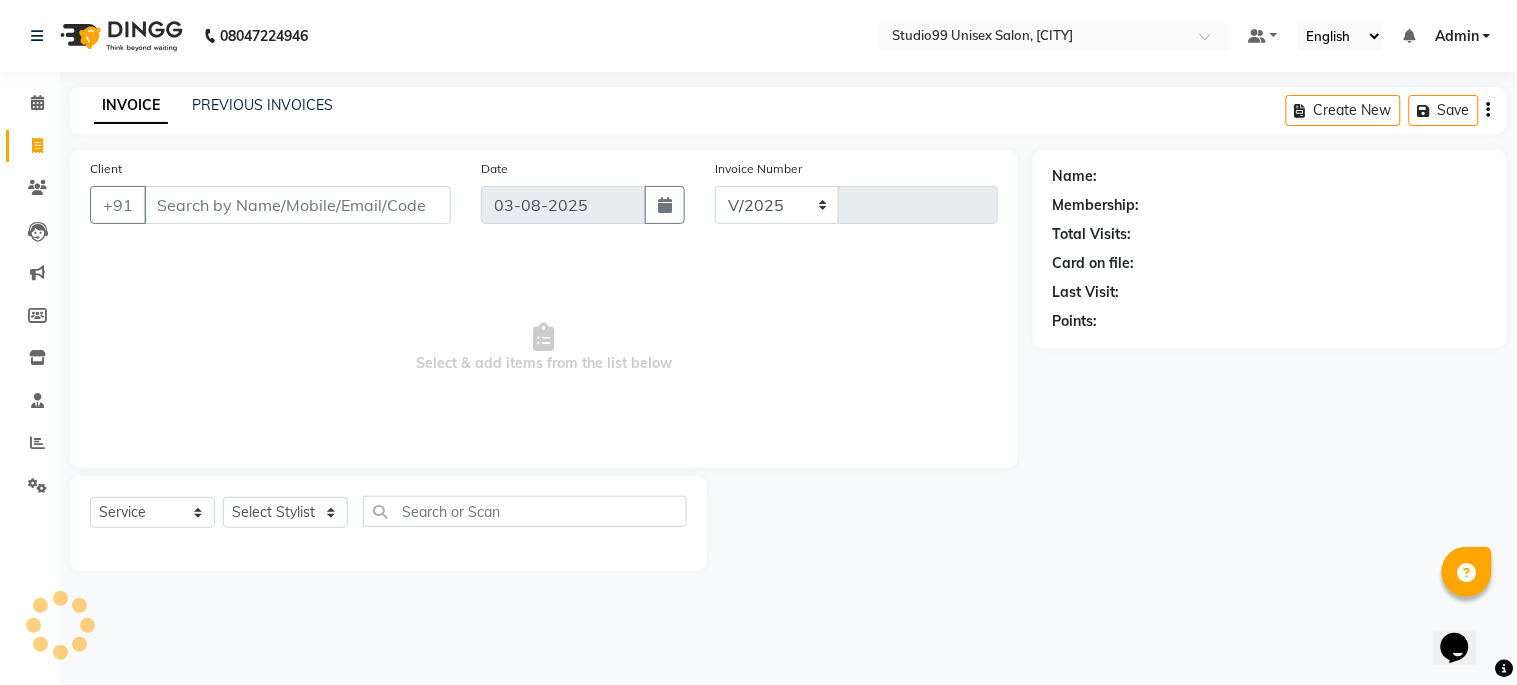 select on "6061" 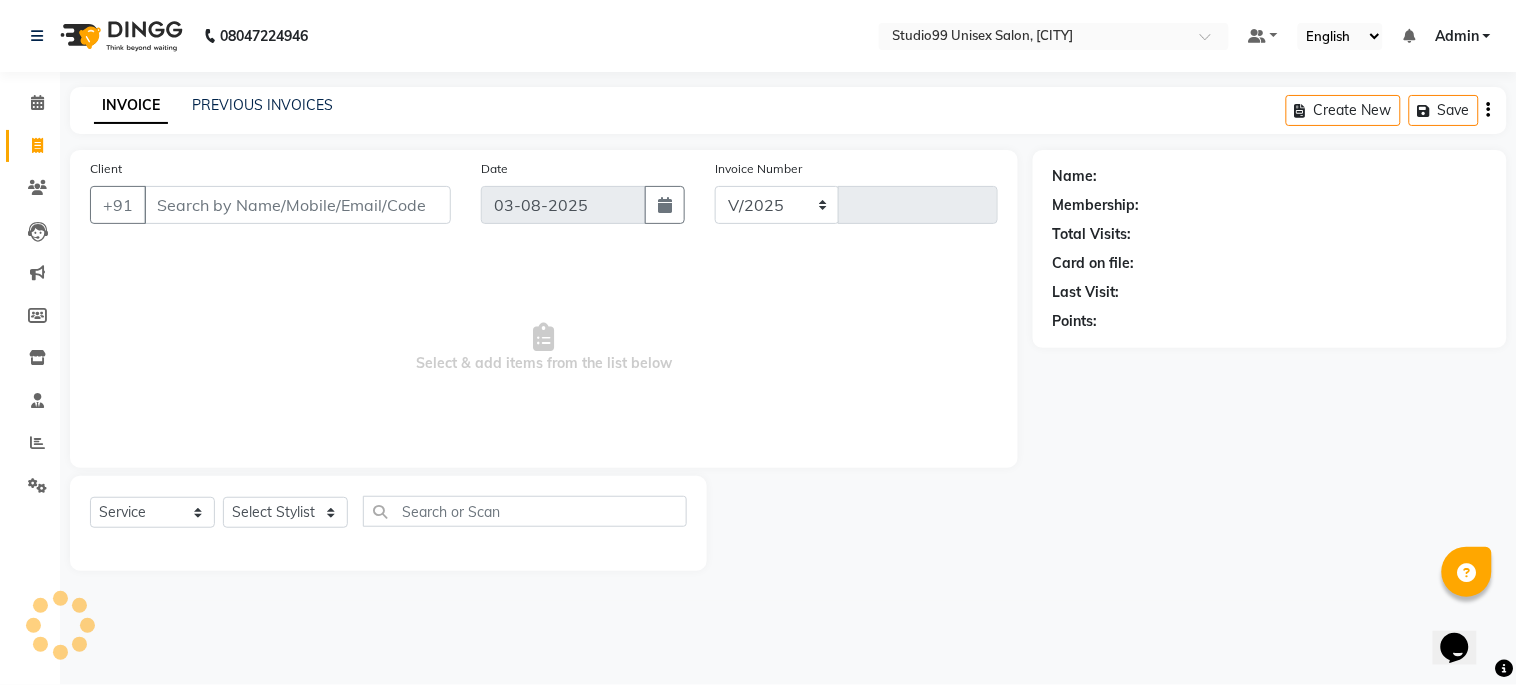 type on "0882" 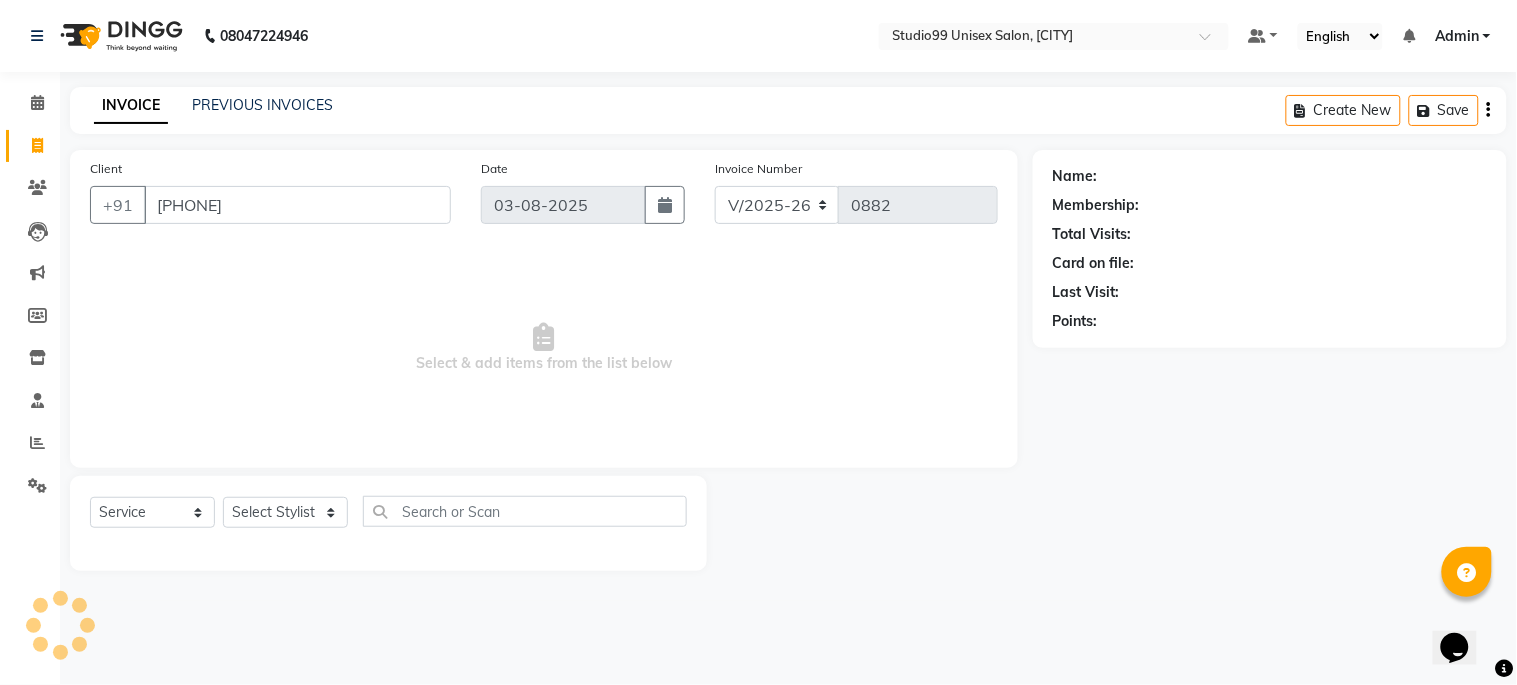 type on "[PHONE]" 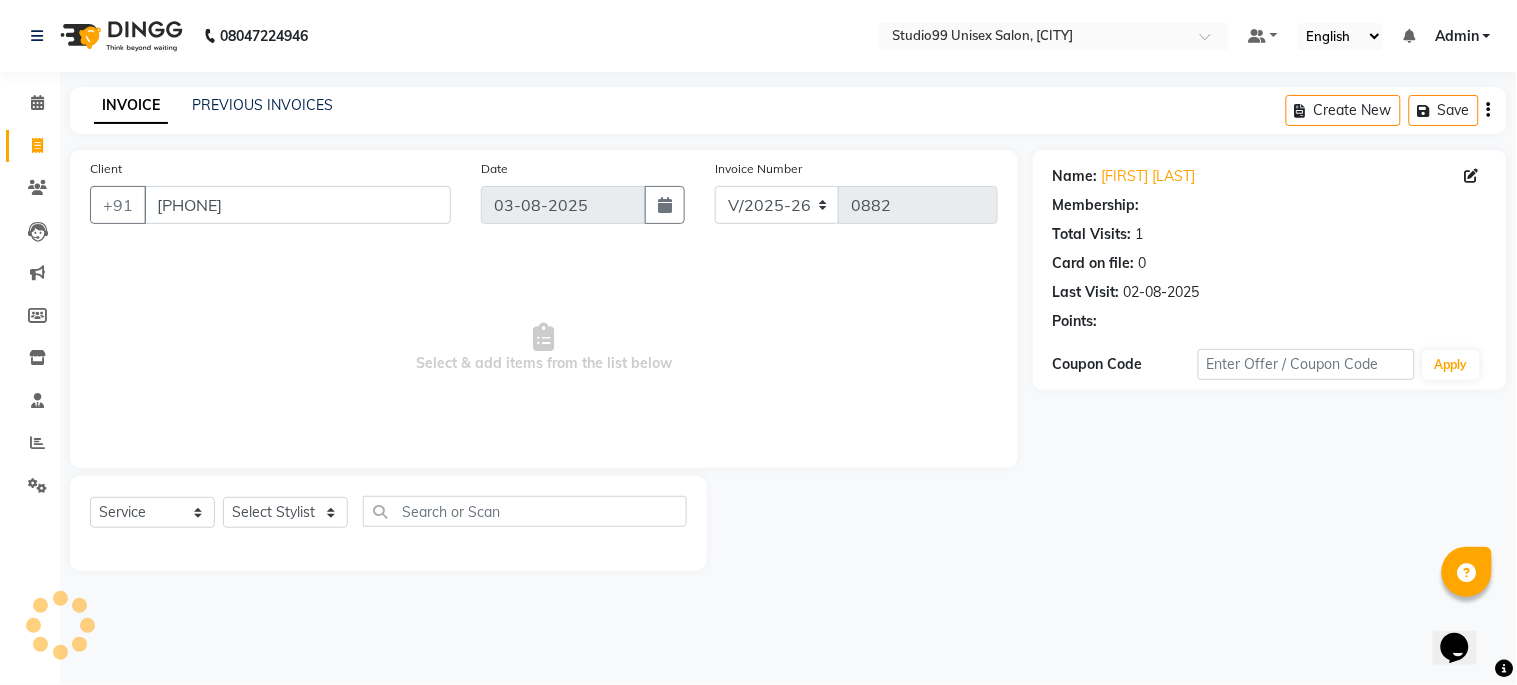 select on "1: Object" 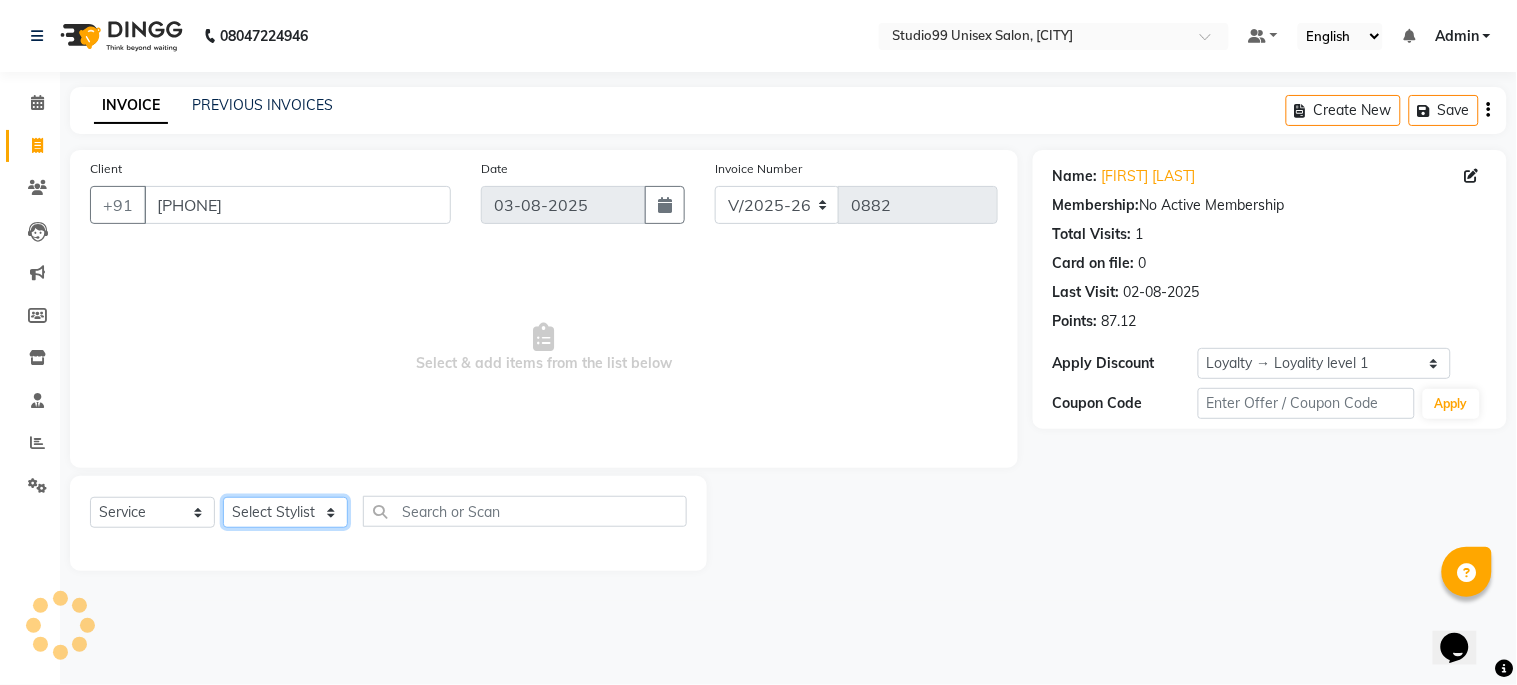click on "Select Stylist" 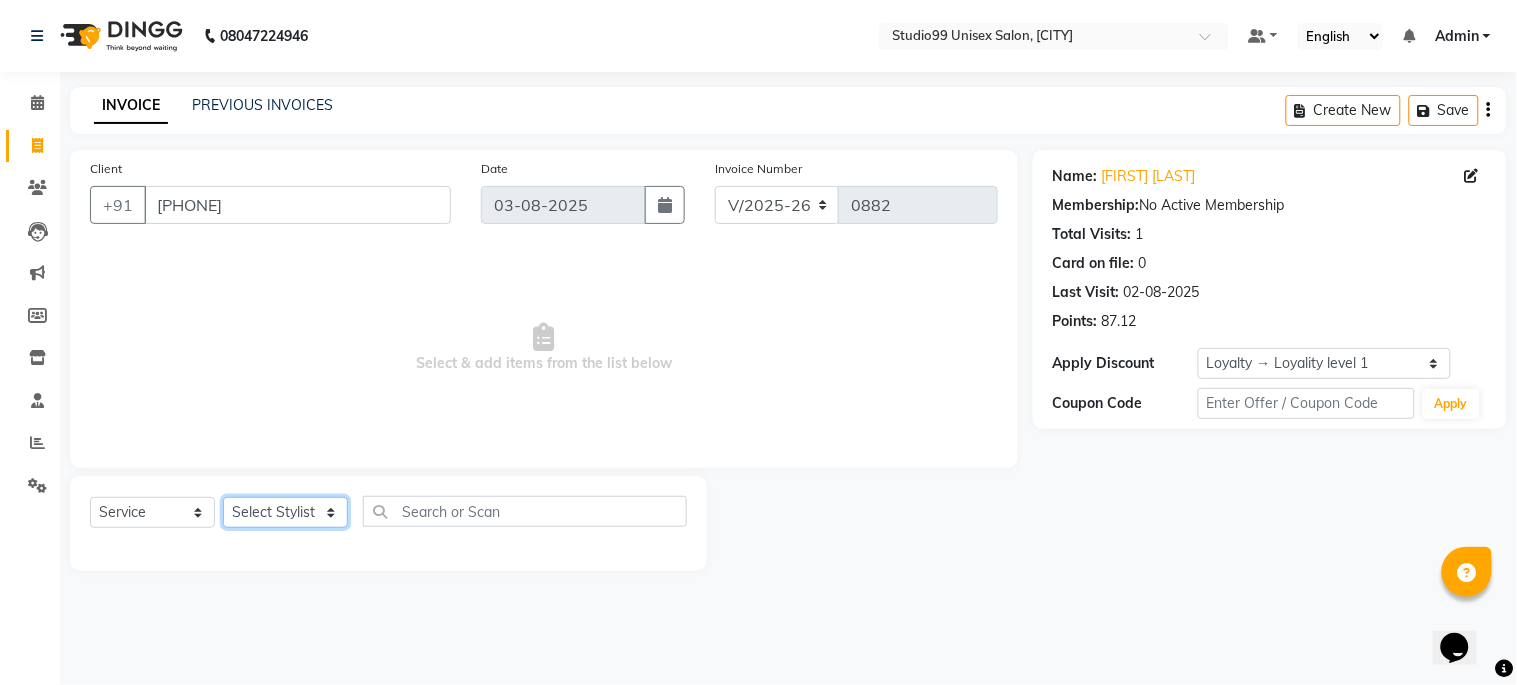 select on "45042" 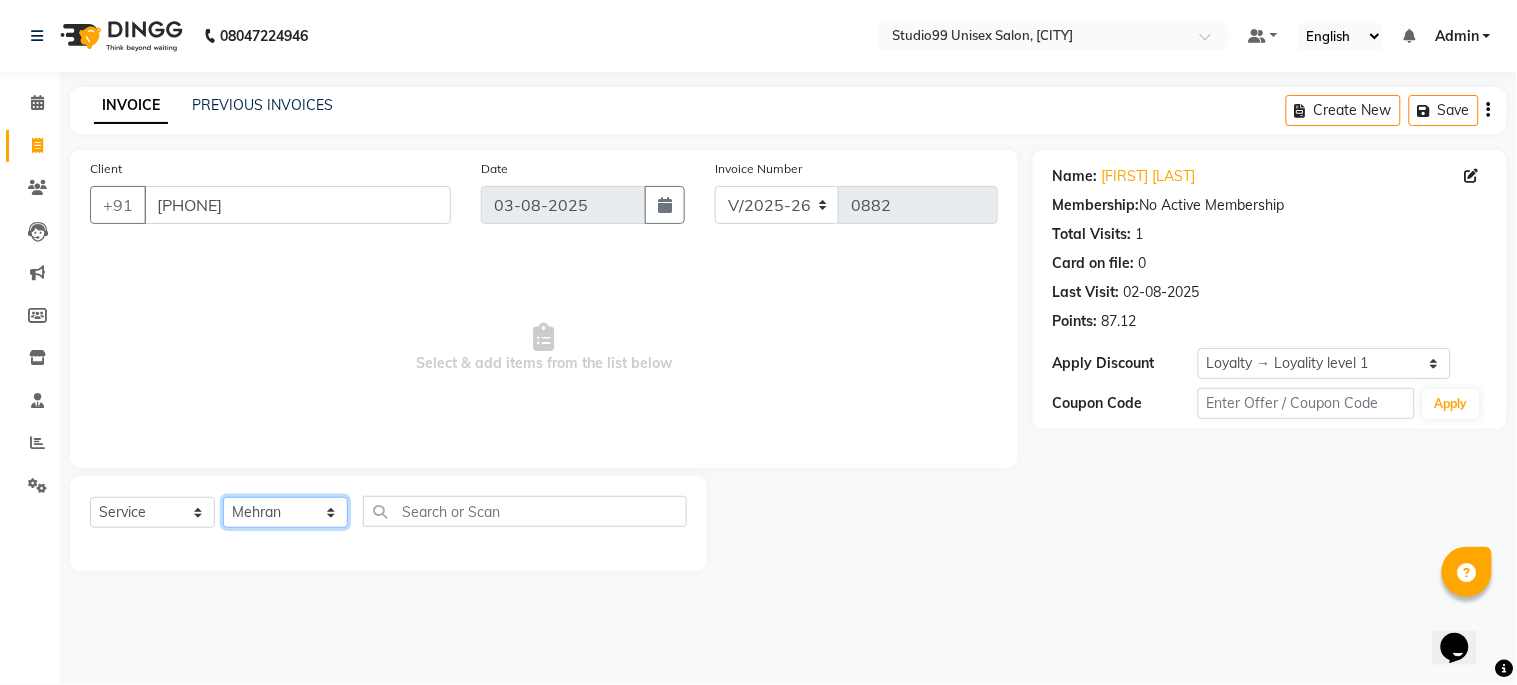 click on "Select Stylist Admin [NAME] [LAST] [FIRST] [LAST] [FIRST] [LAST] [FIRST] [LAST]" 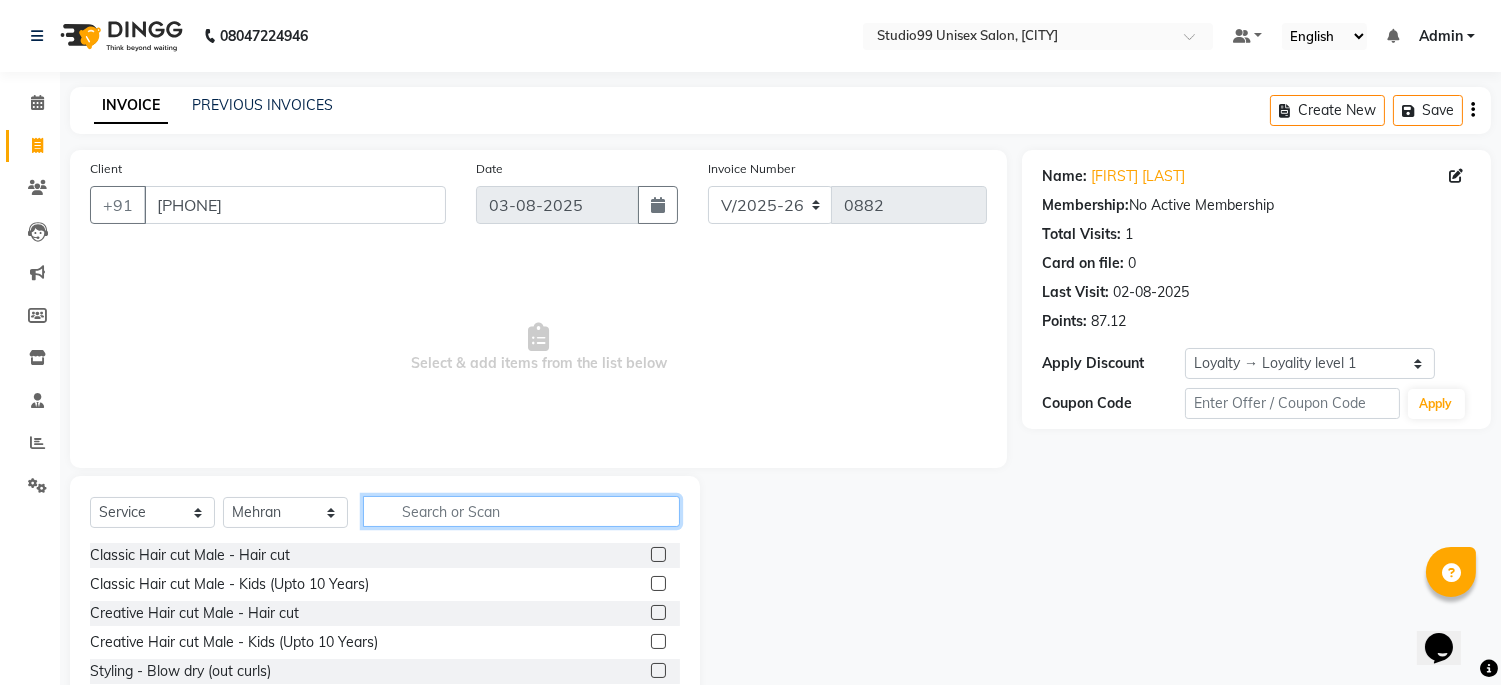 click 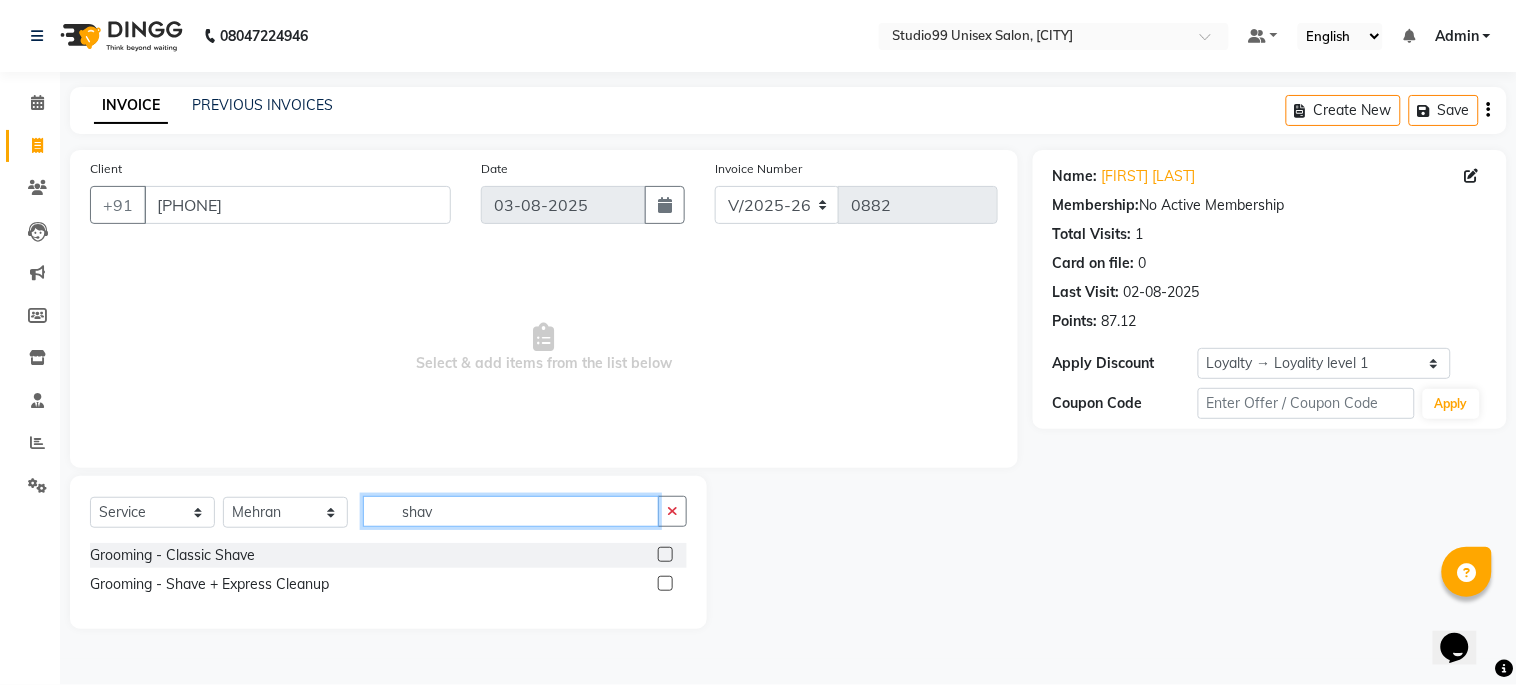type on "shav" 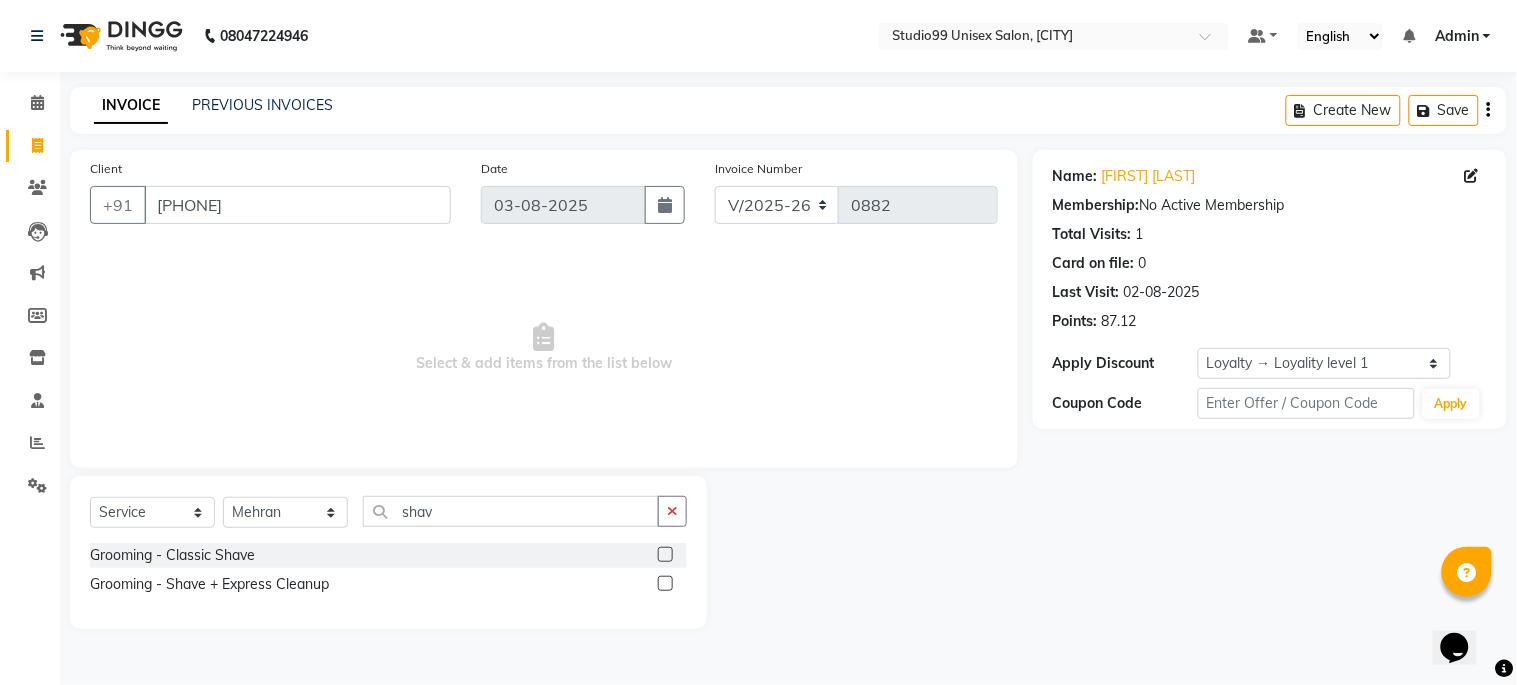click 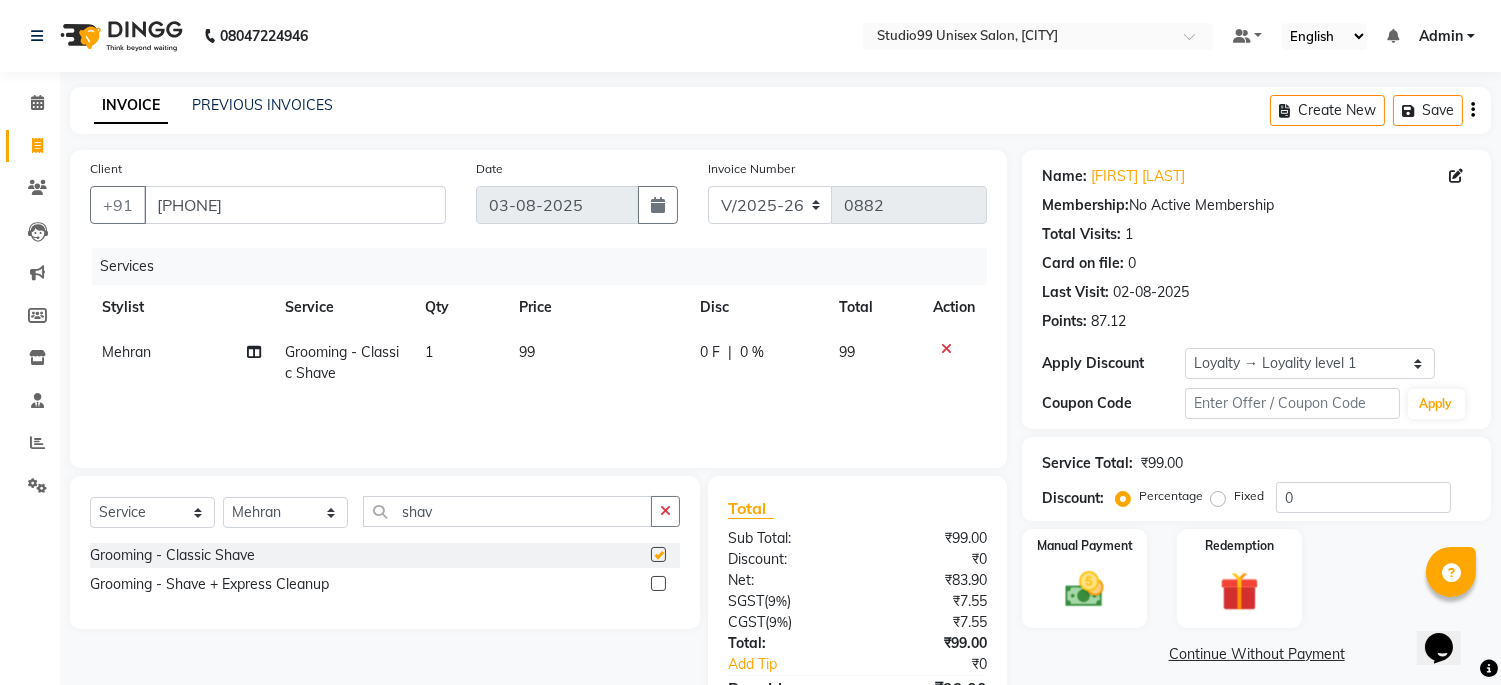 checkbox on "false" 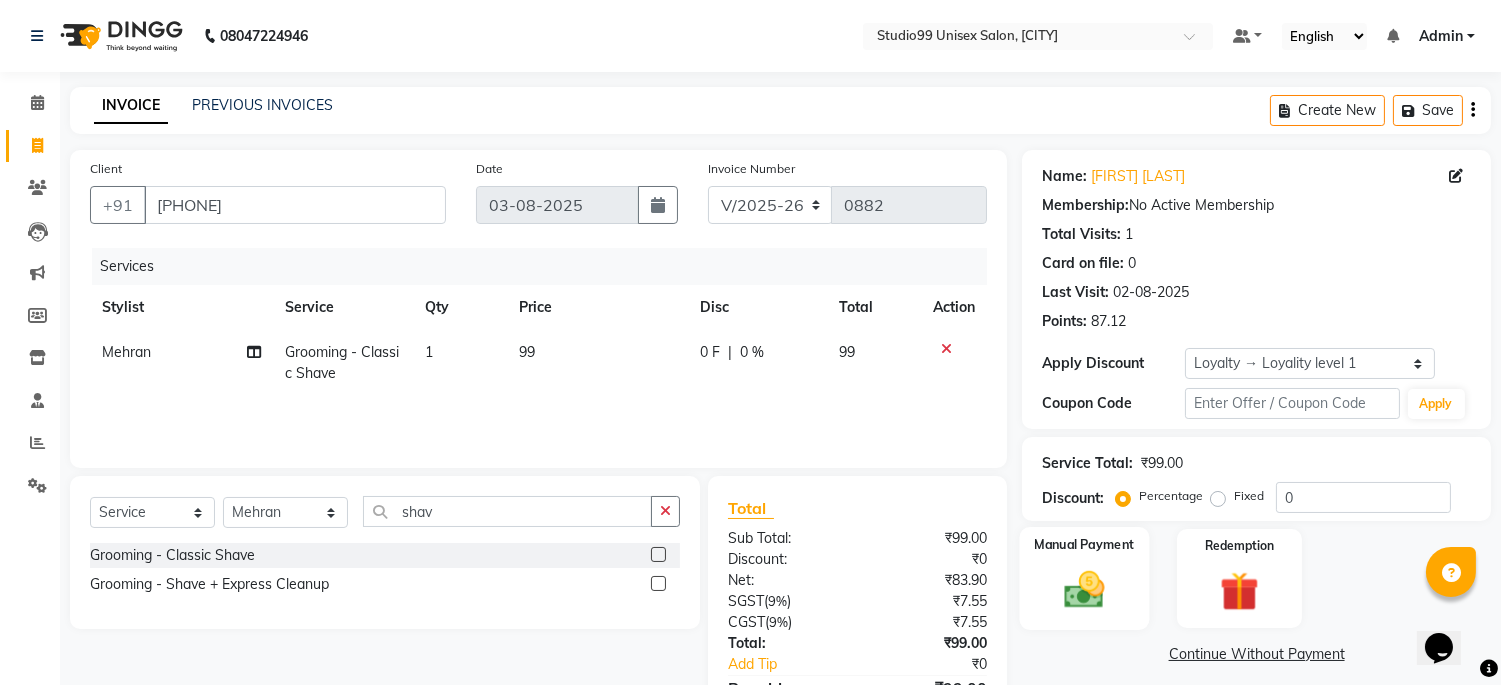 click 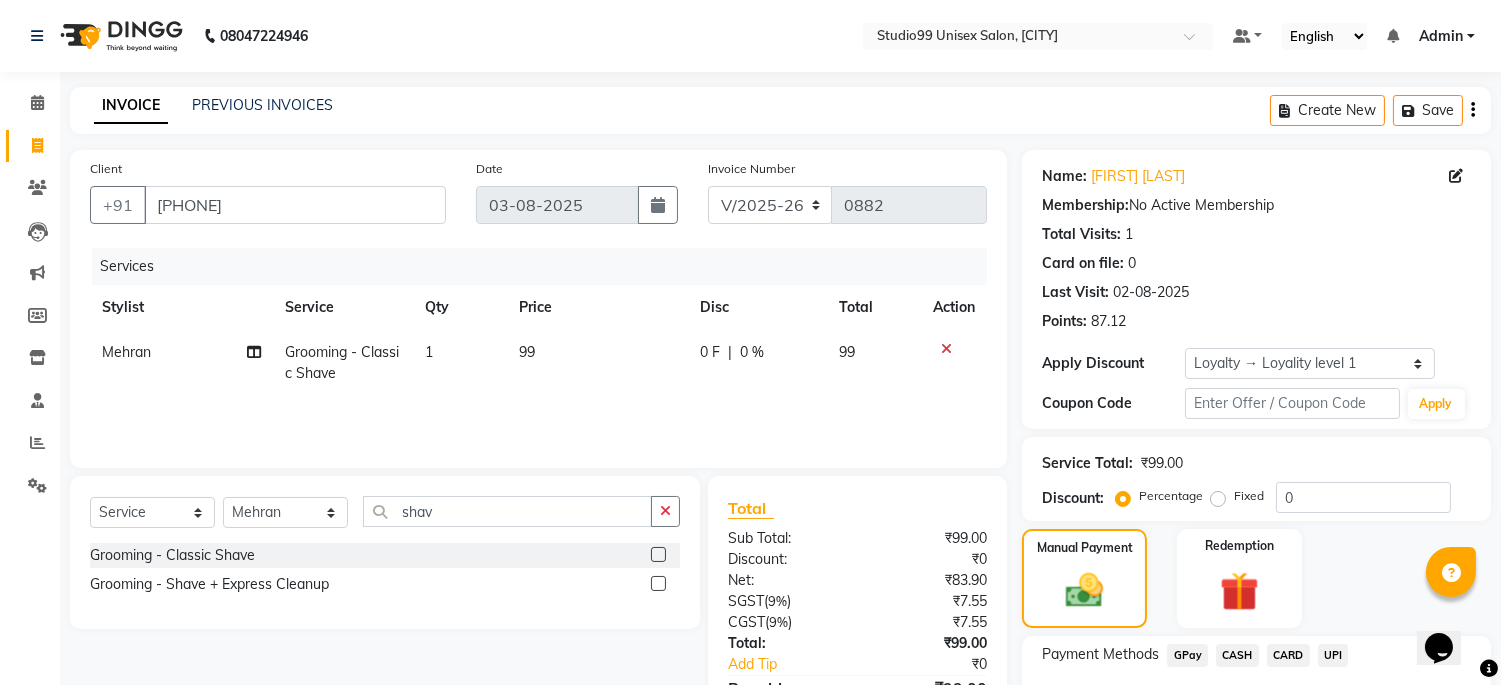 scroll, scrollTop: 68, scrollLeft: 0, axis: vertical 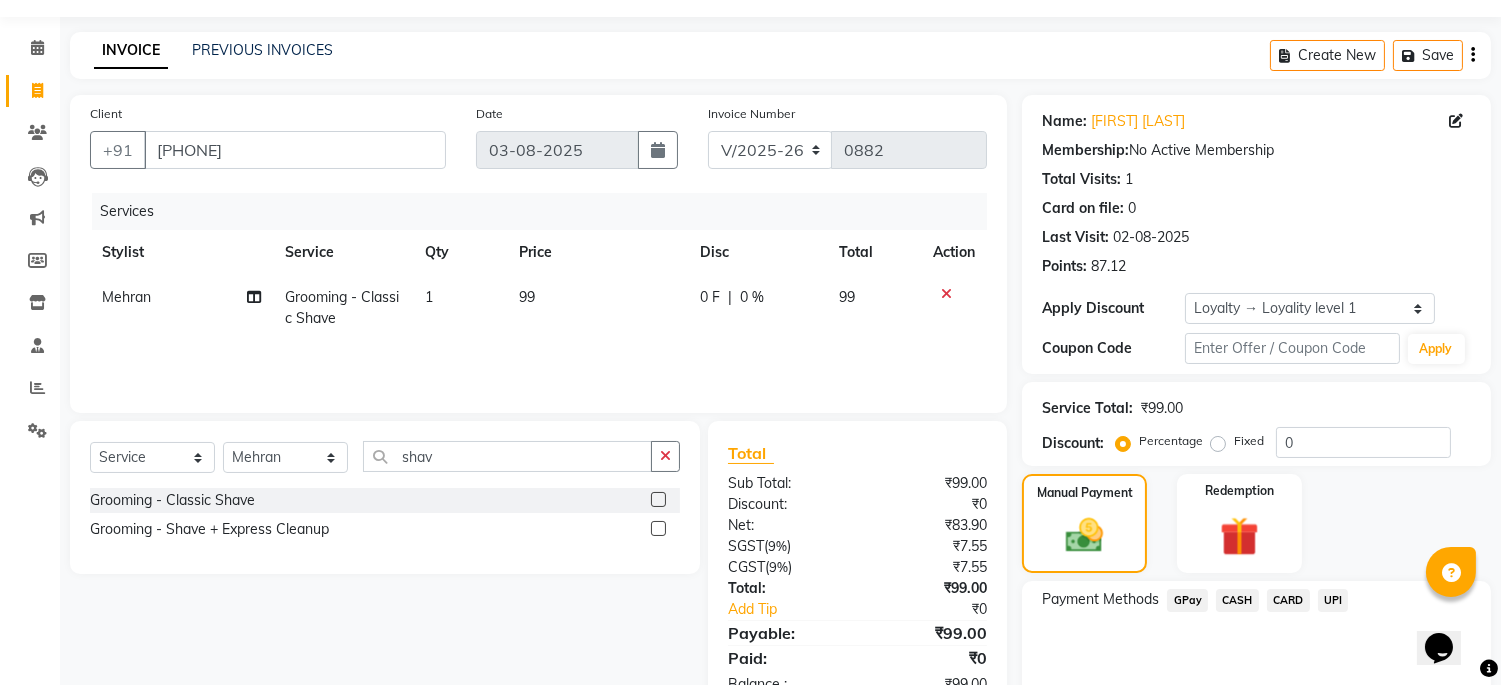 click on "Payment Methods  GPay   CASH   CARD   UPI" 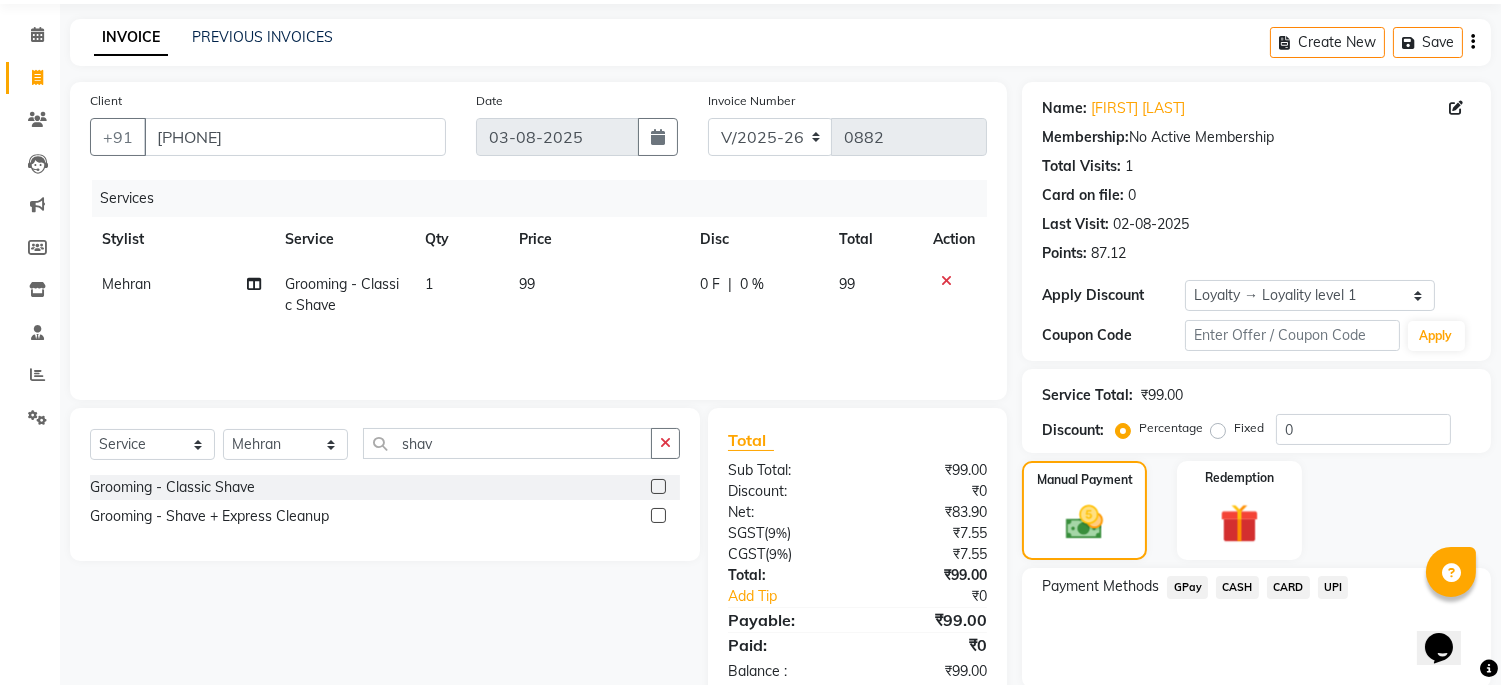 click on "CASH" 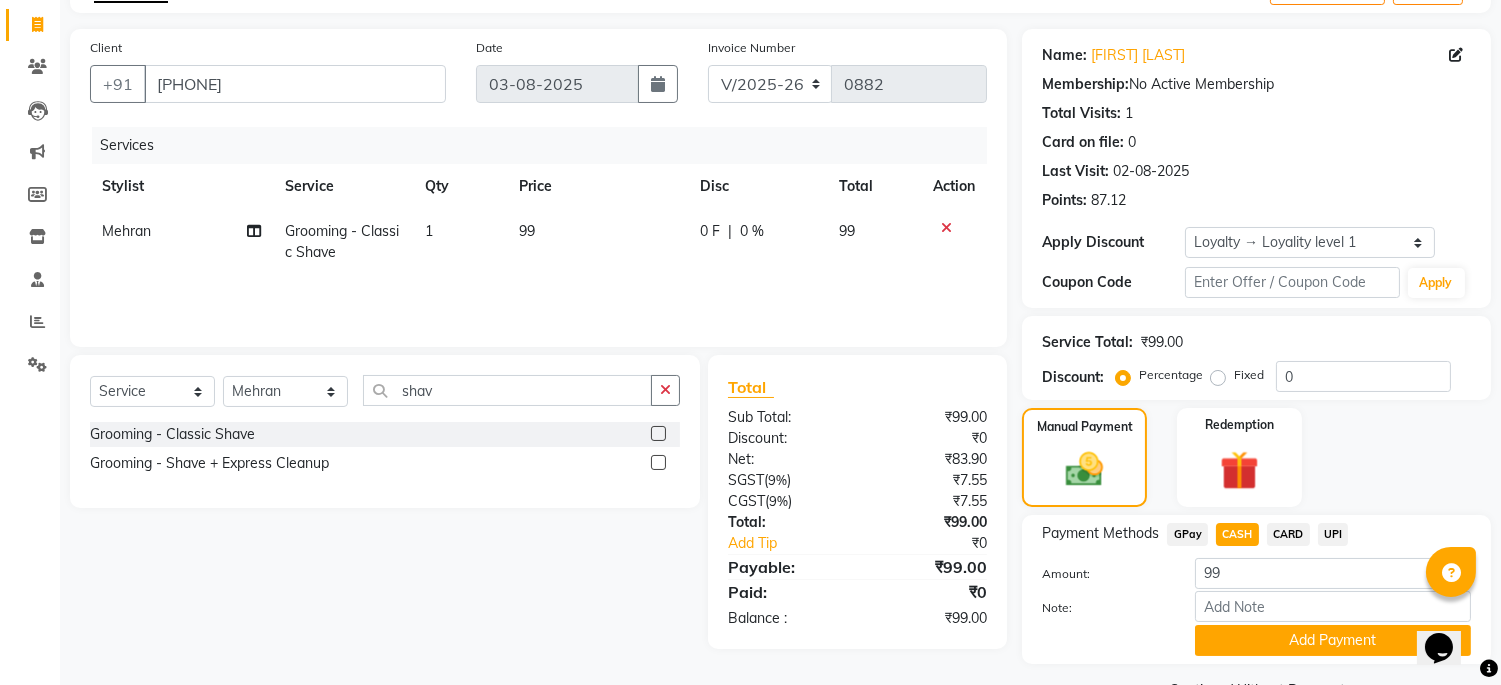 scroll, scrollTop: 170, scrollLeft: 0, axis: vertical 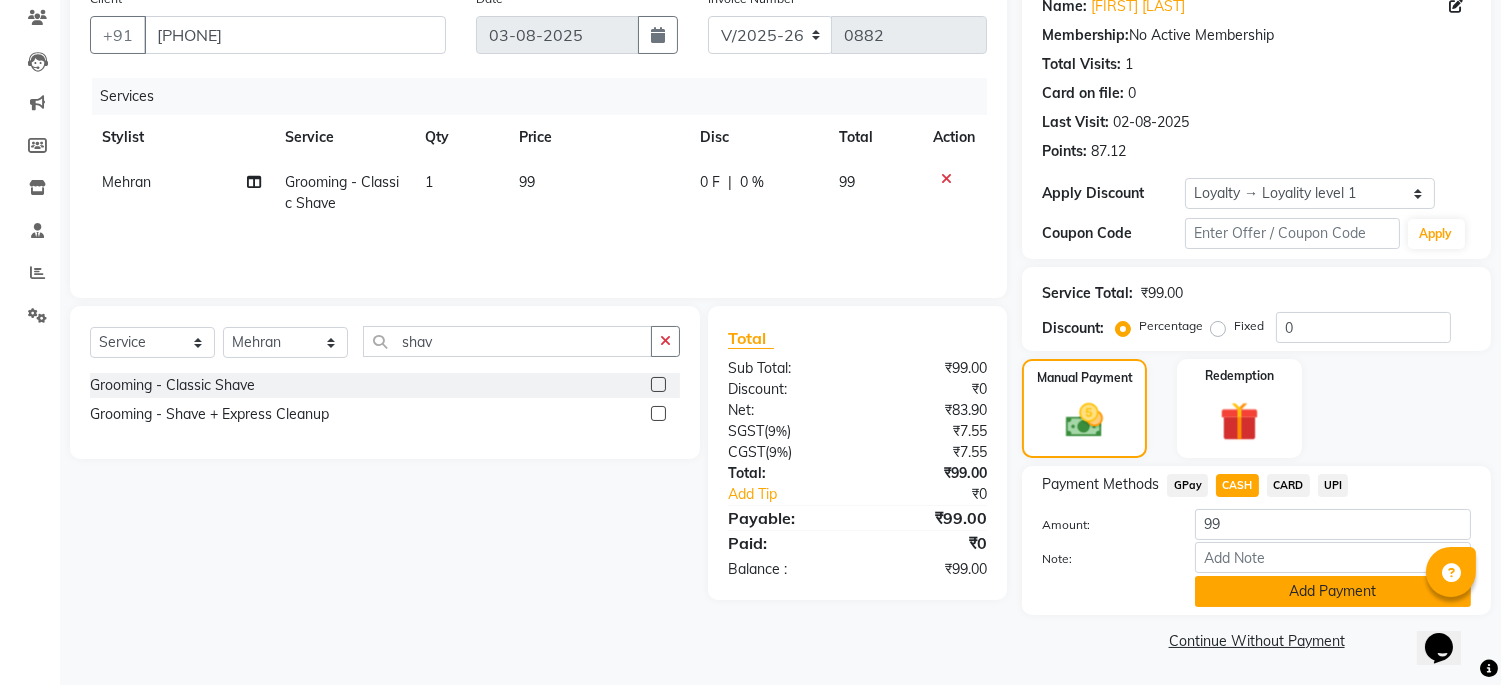 click on "Add Payment" 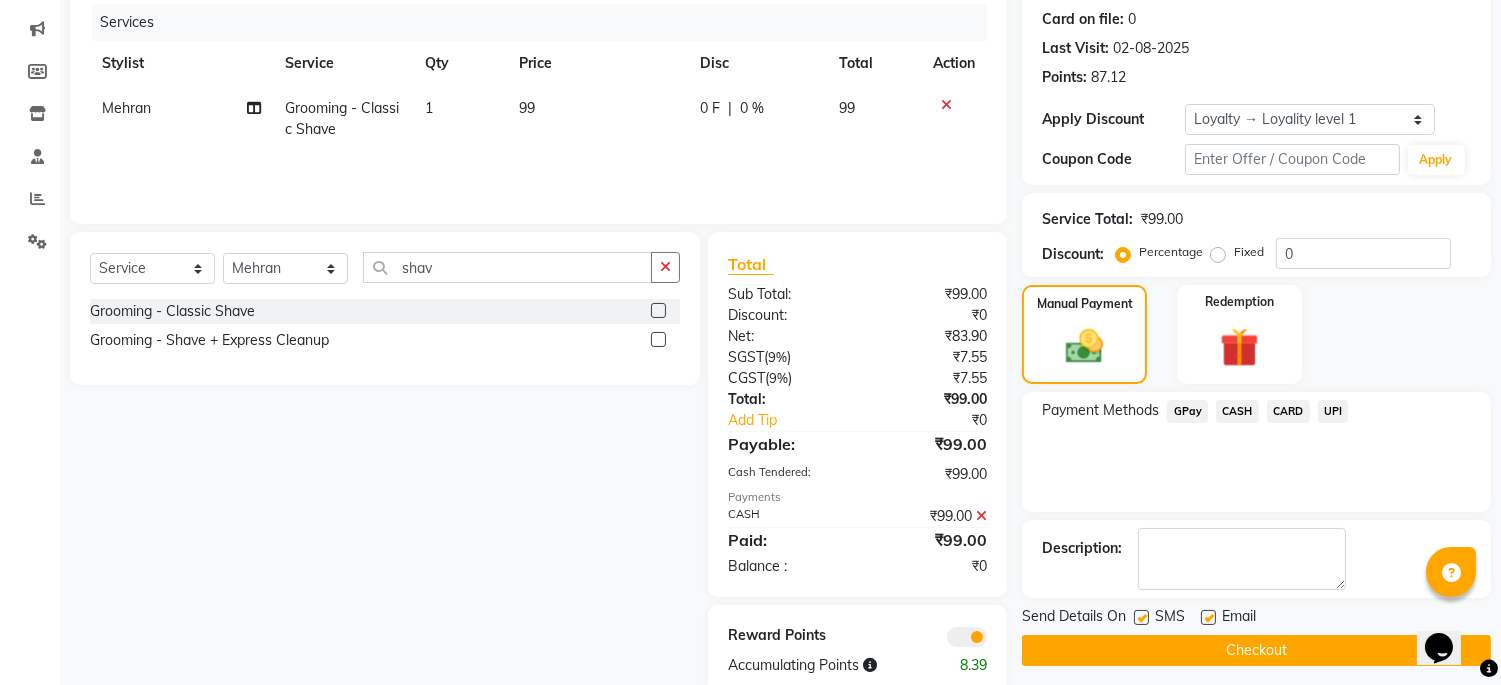 scroll, scrollTop: 284, scrollLeft: 0, axis: vertical 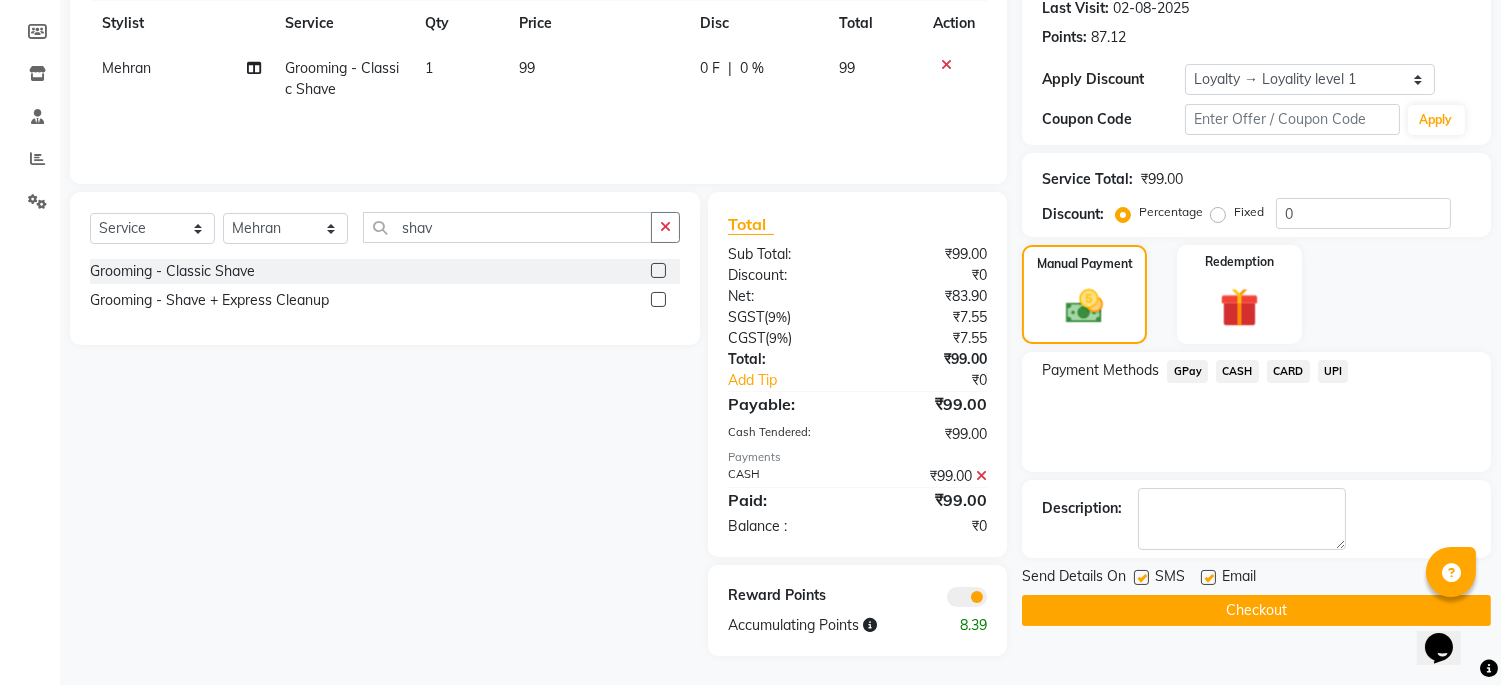 click on "CASH" 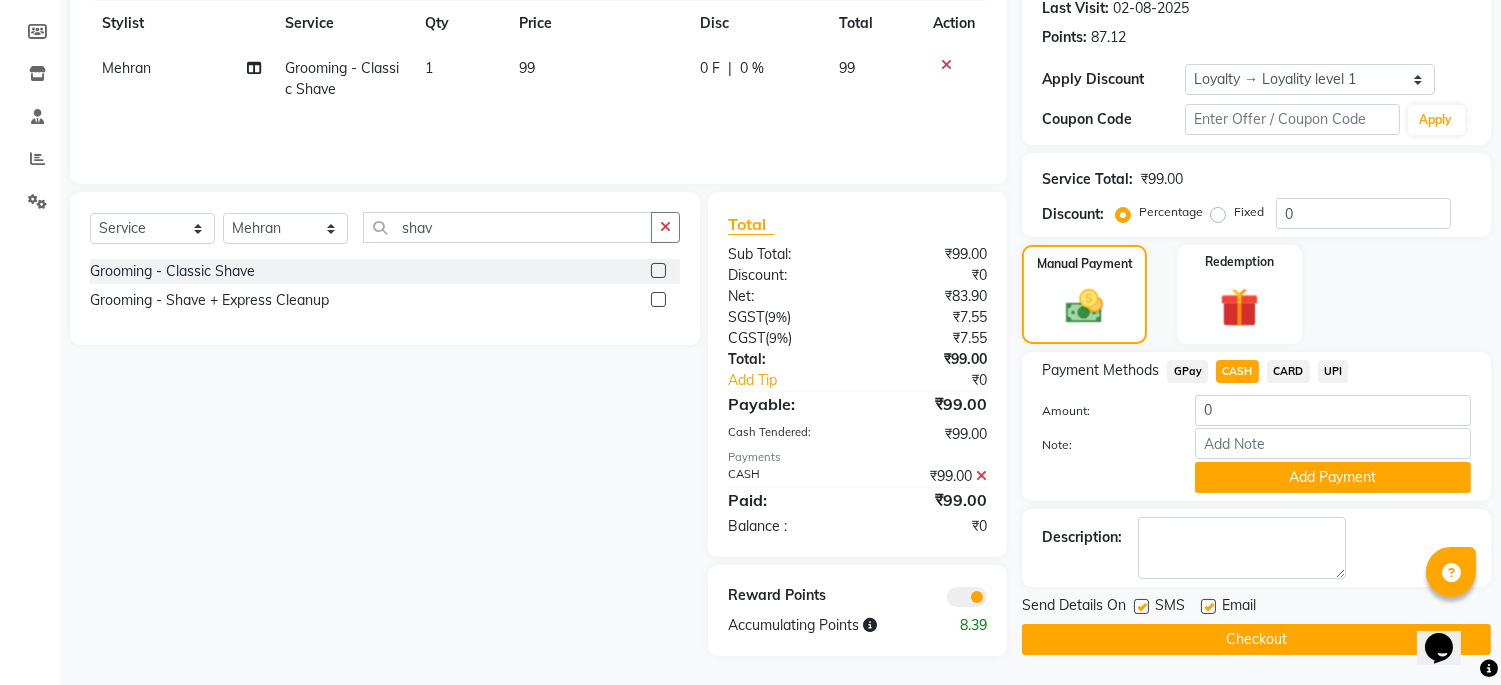 click on "Checkout" 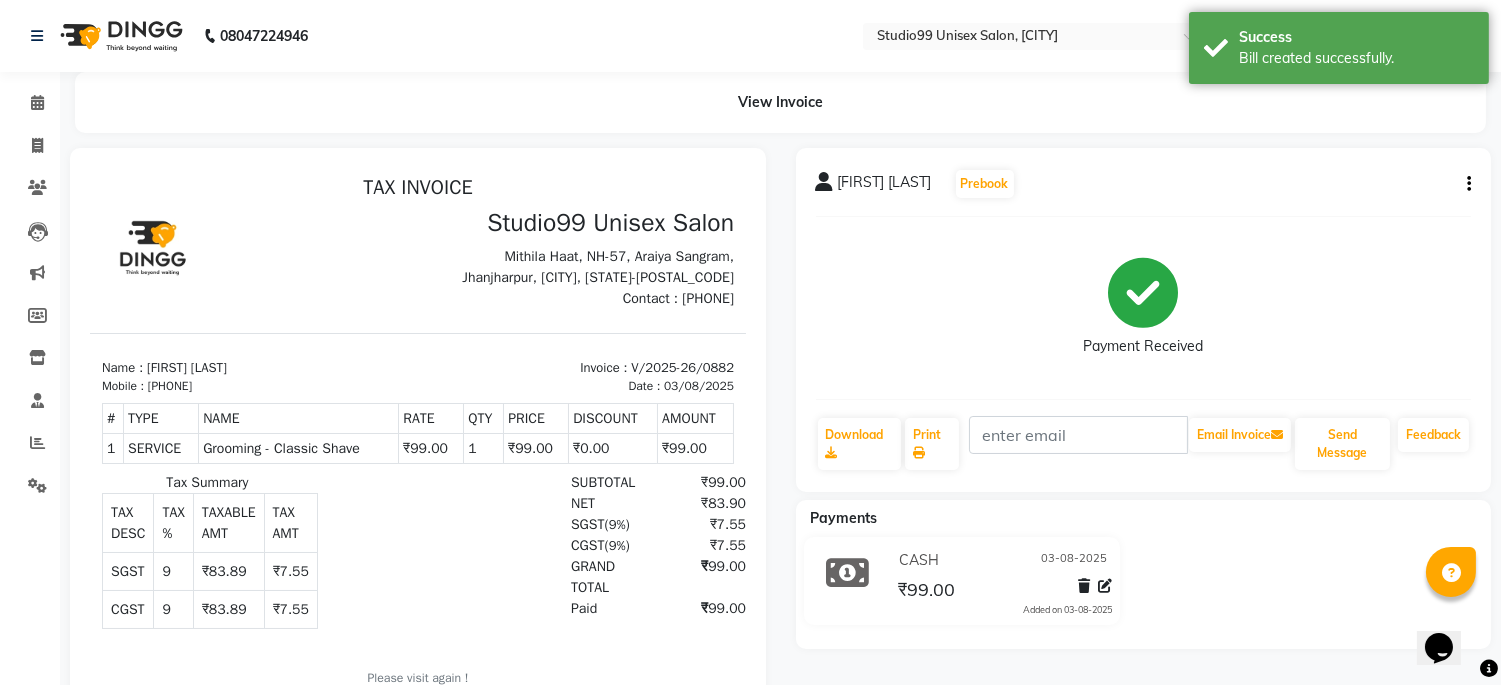 scroll, scrollTop: 0, scrollLeft: 0, axis: both 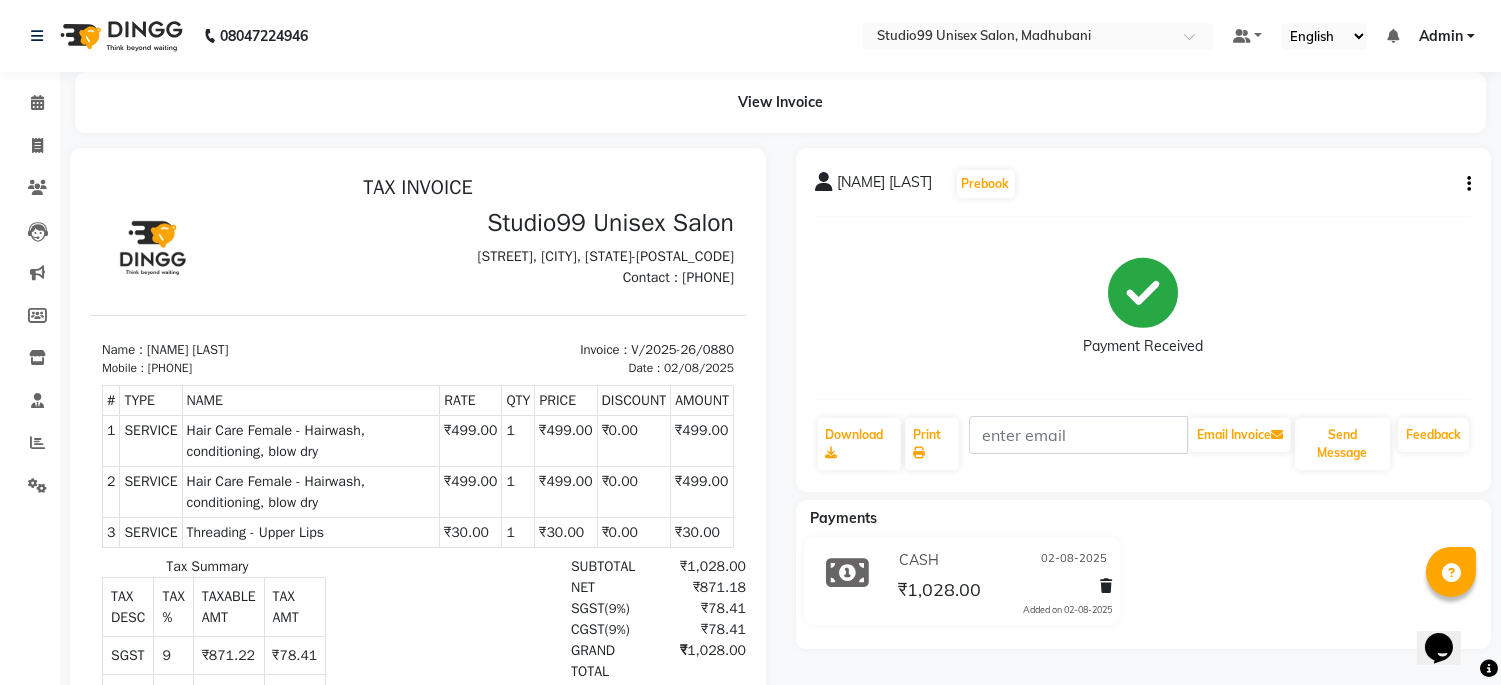 drag, startPoint x: 164, startPoint y: 385, endPoint x: 247, endPoint y: 391, distance: 83.21658 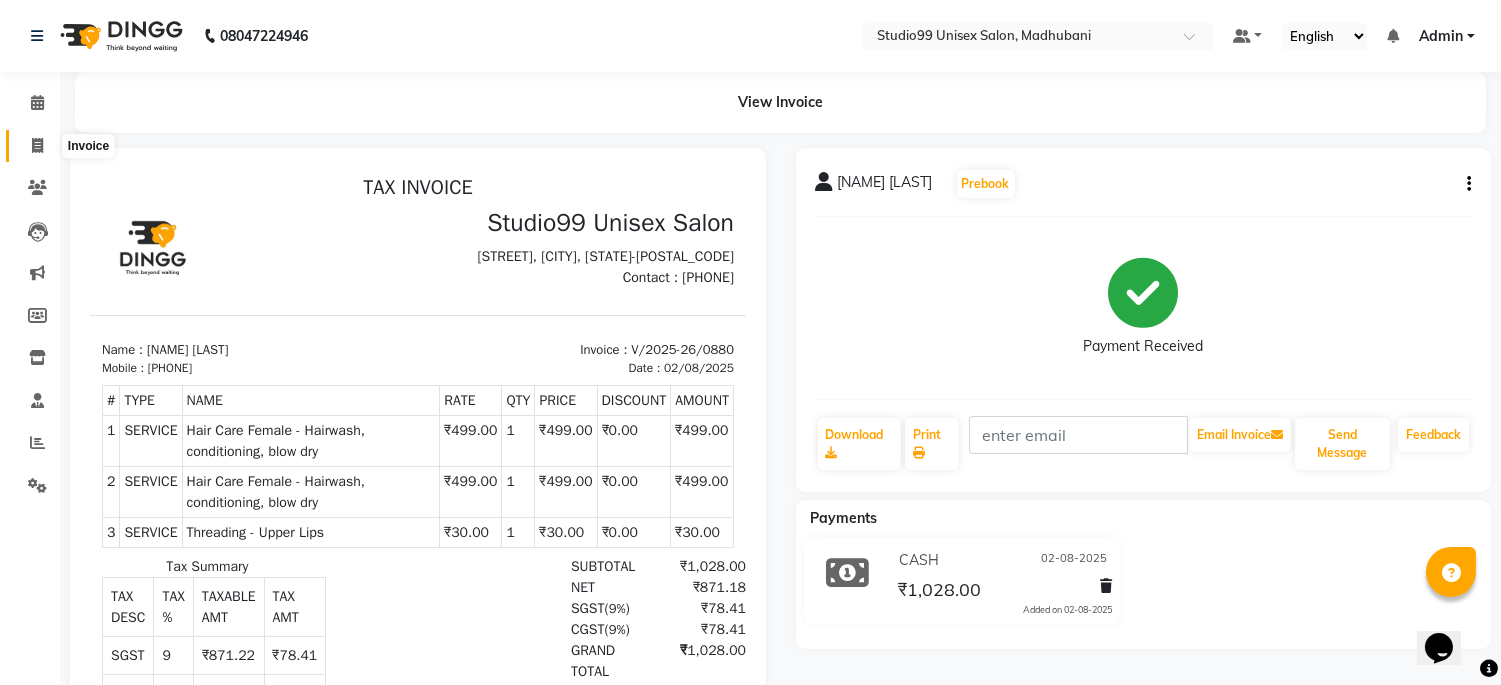 click 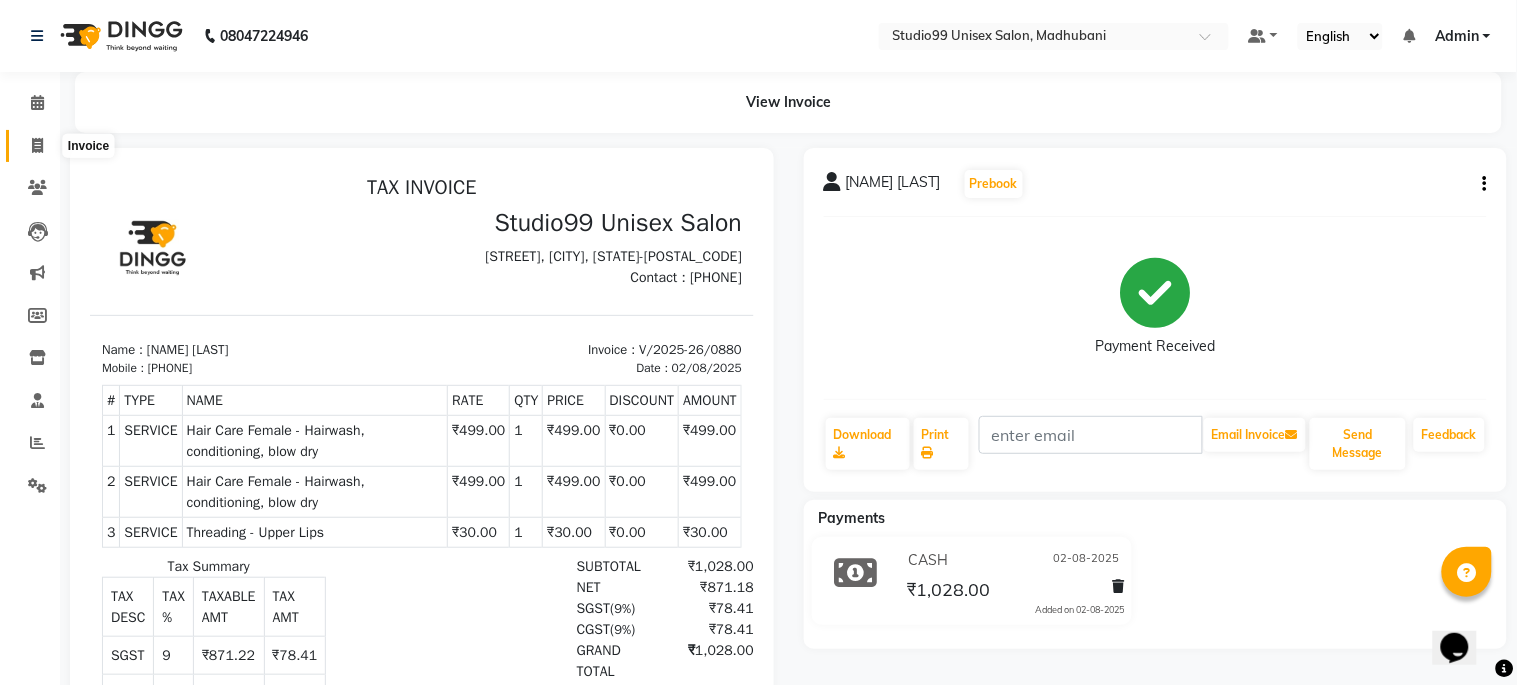 select on "service" 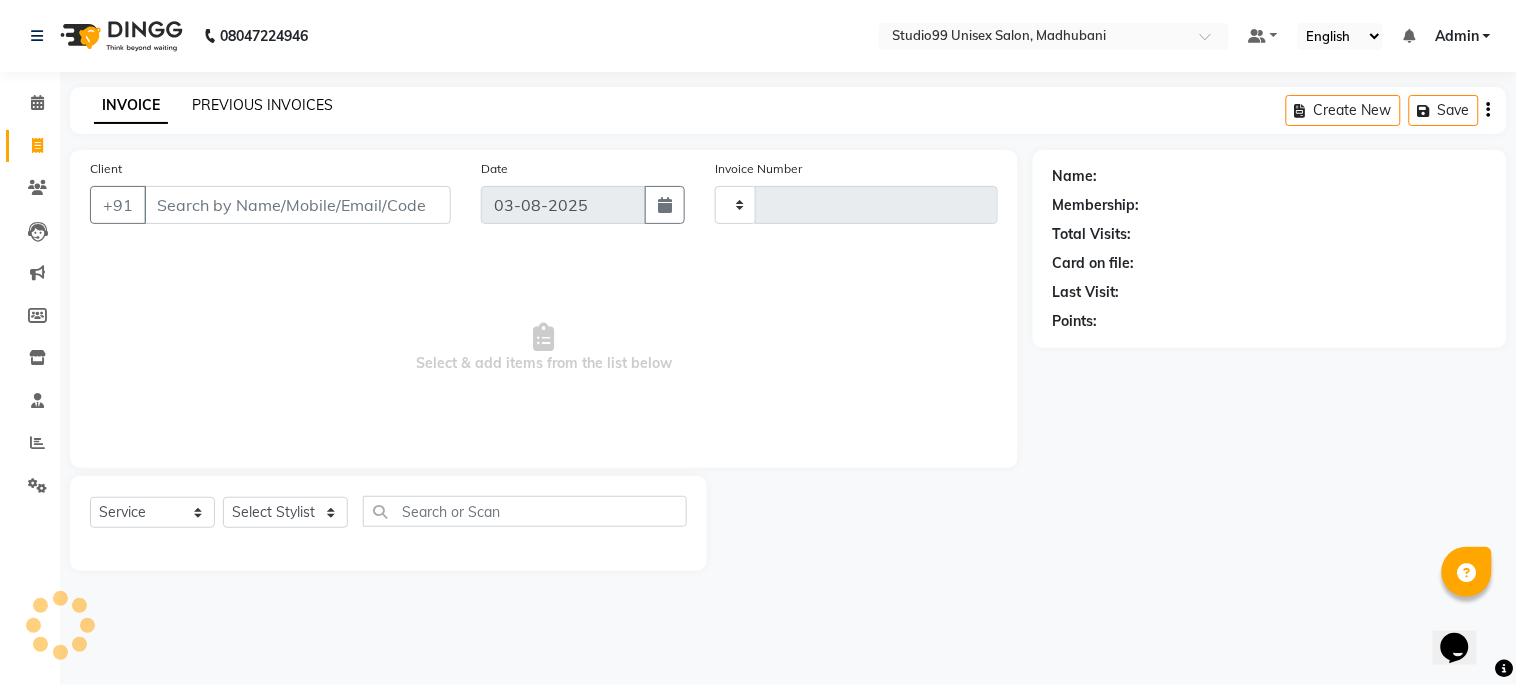 type on "0883" 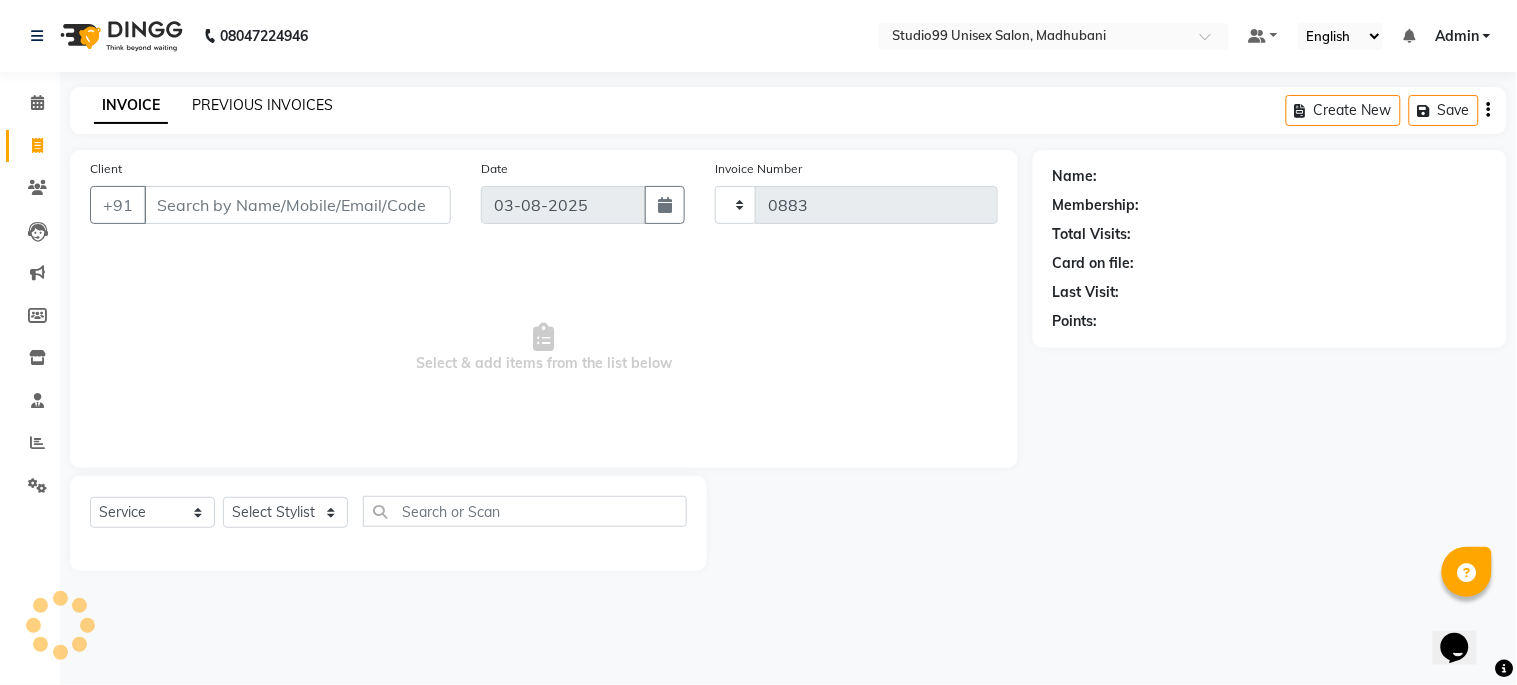select on "6061" 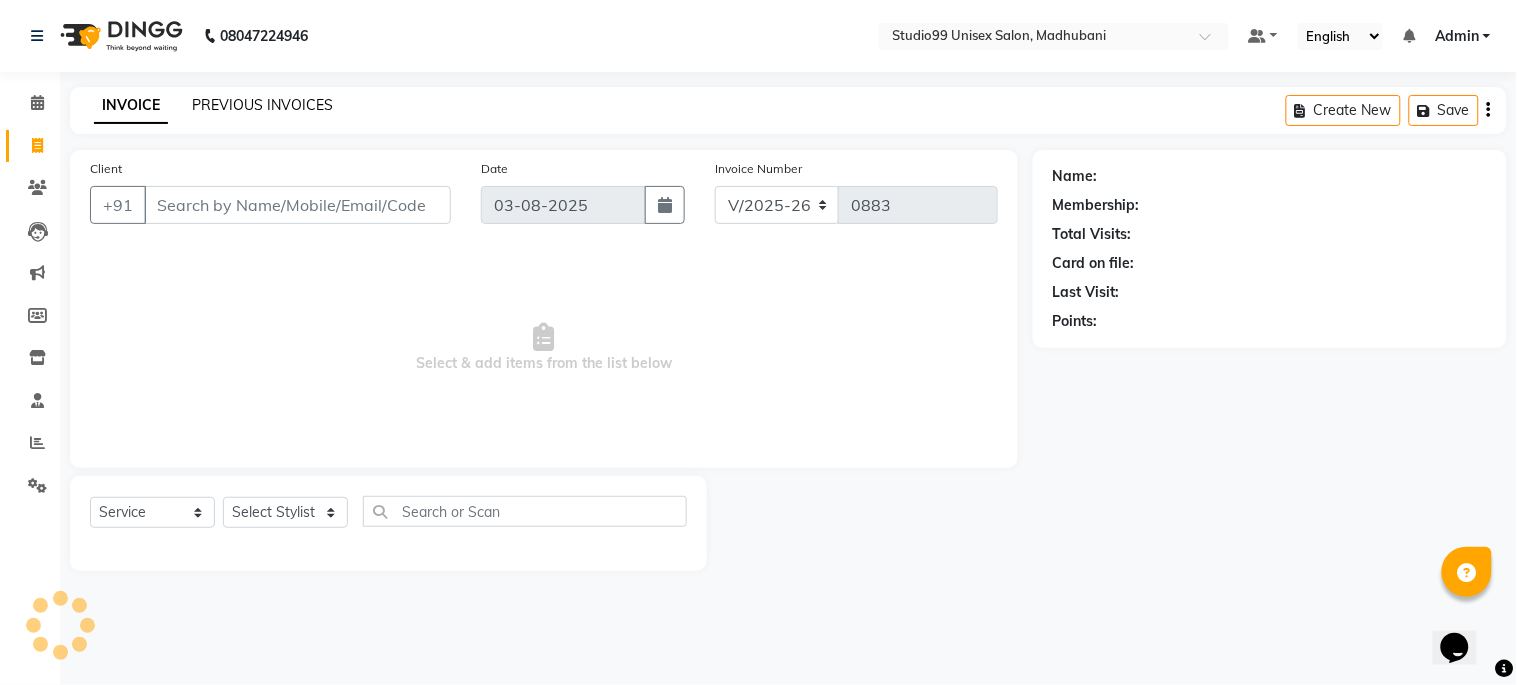click on "PREVIOUS INVOICES" 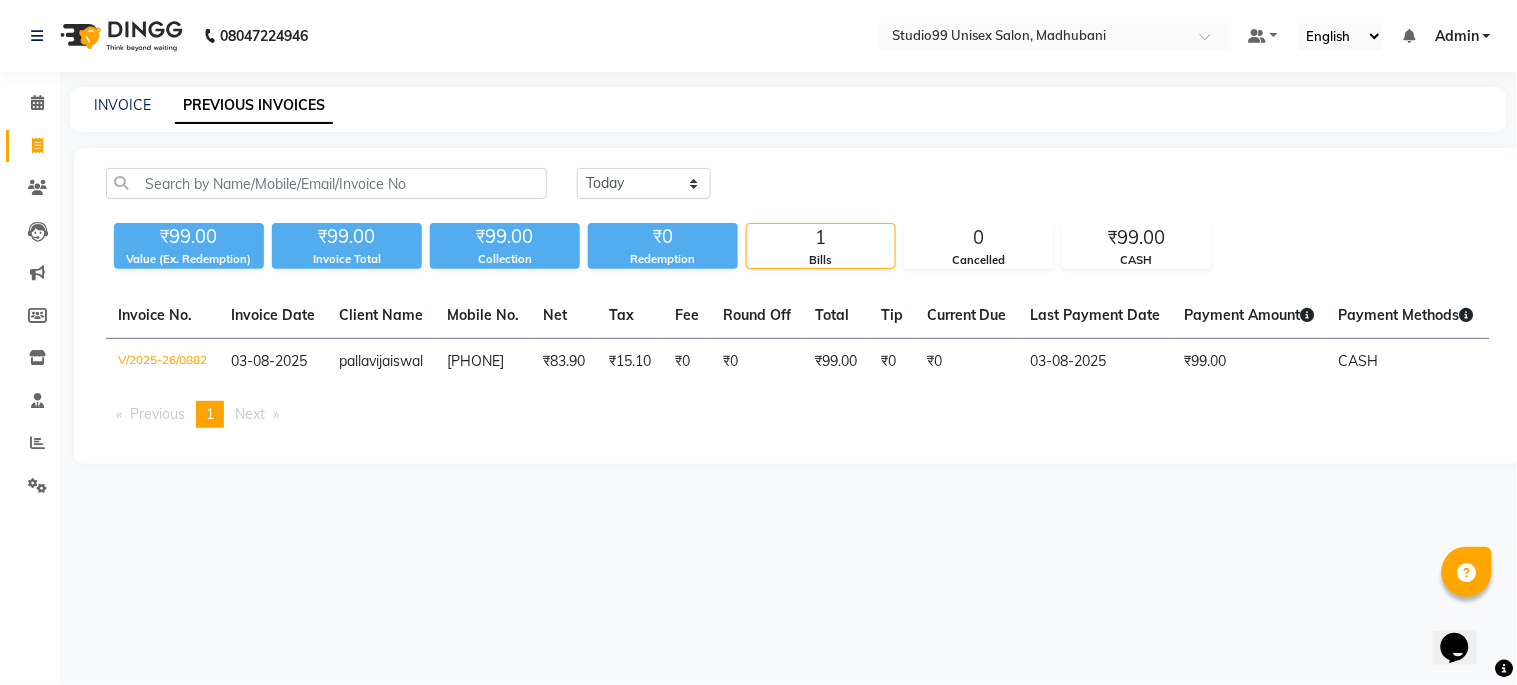 click on "INVOICE PREVIOUS INVOICES" 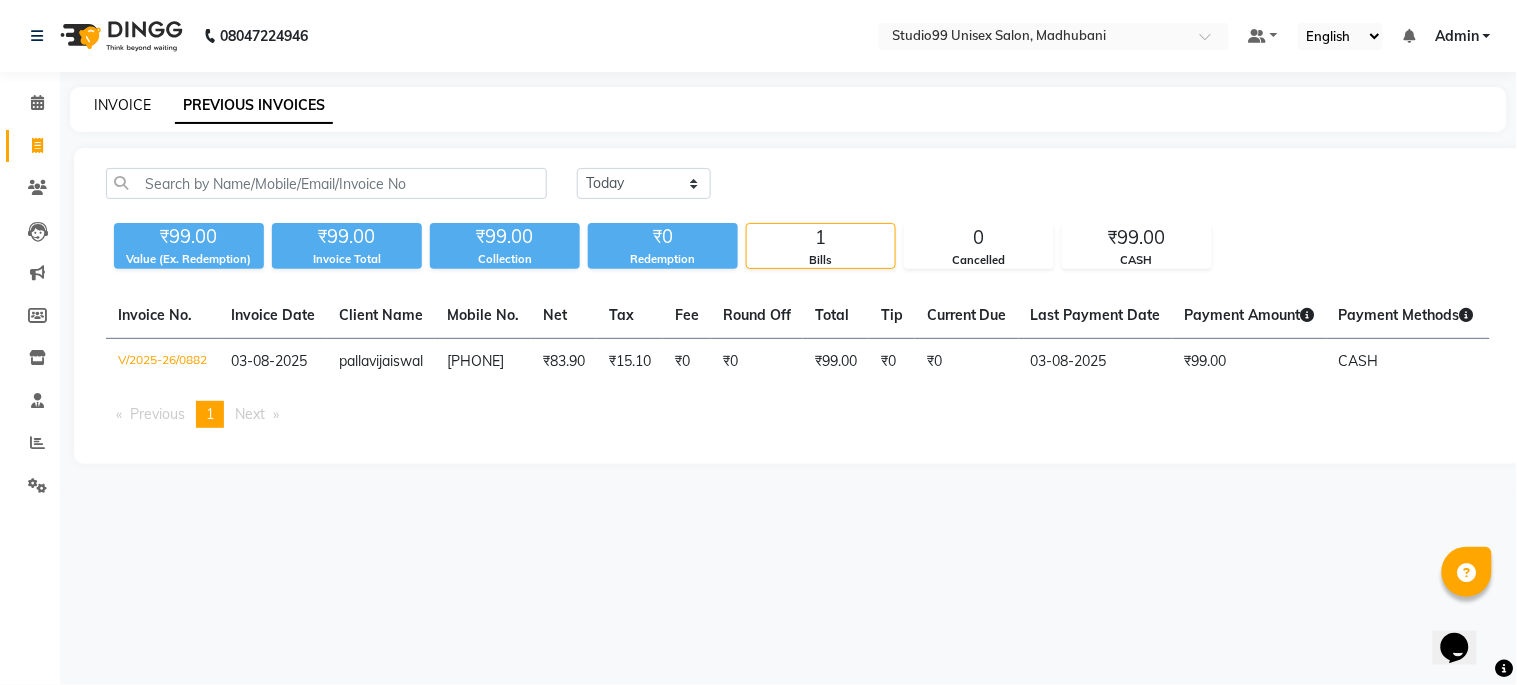 click on "INVOICE" 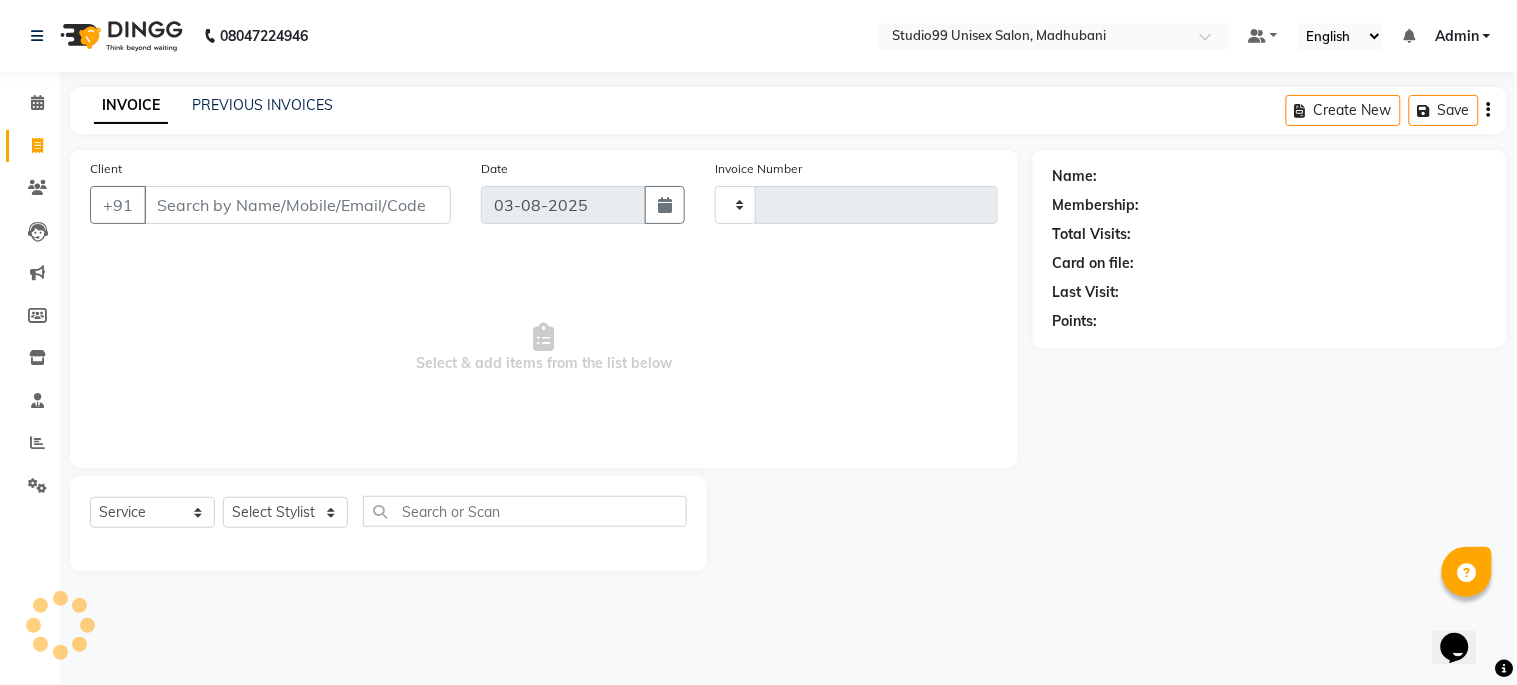 type on "0883" 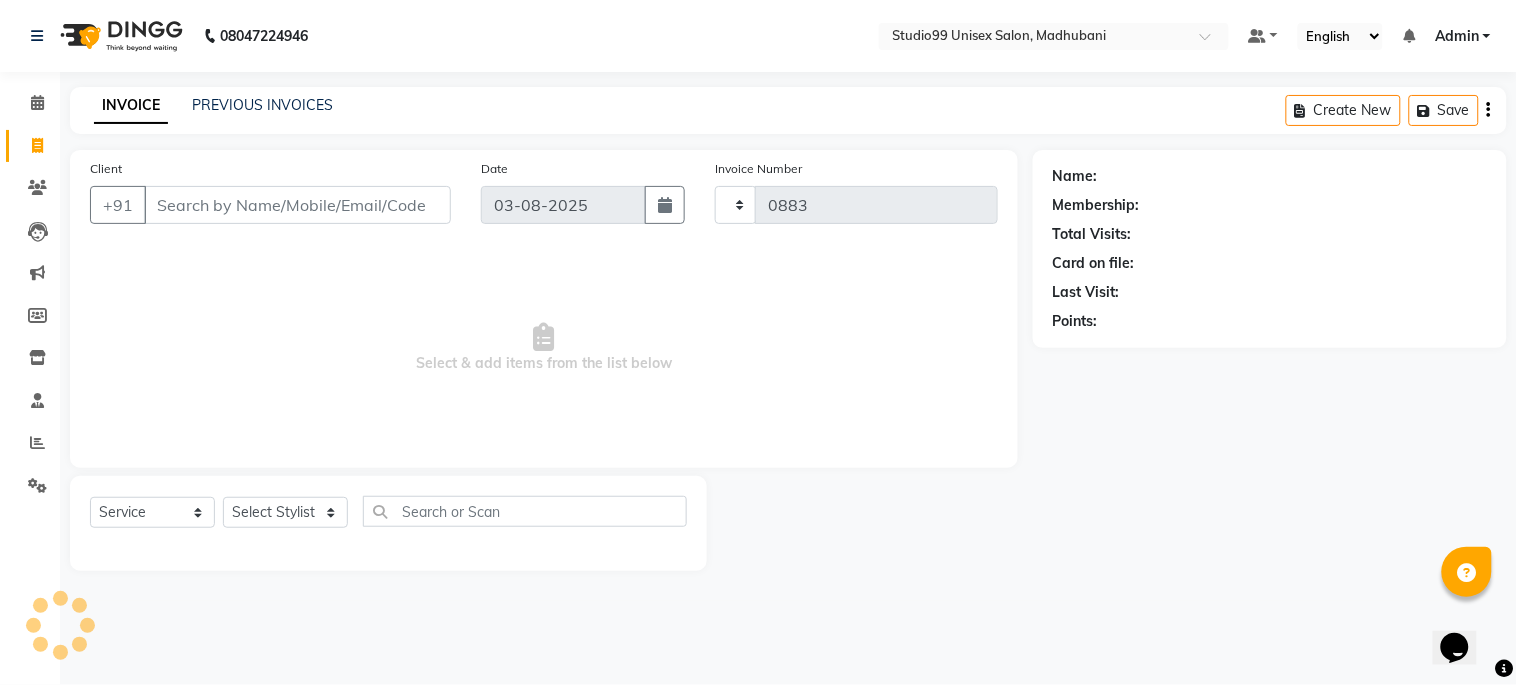 select on "6061" 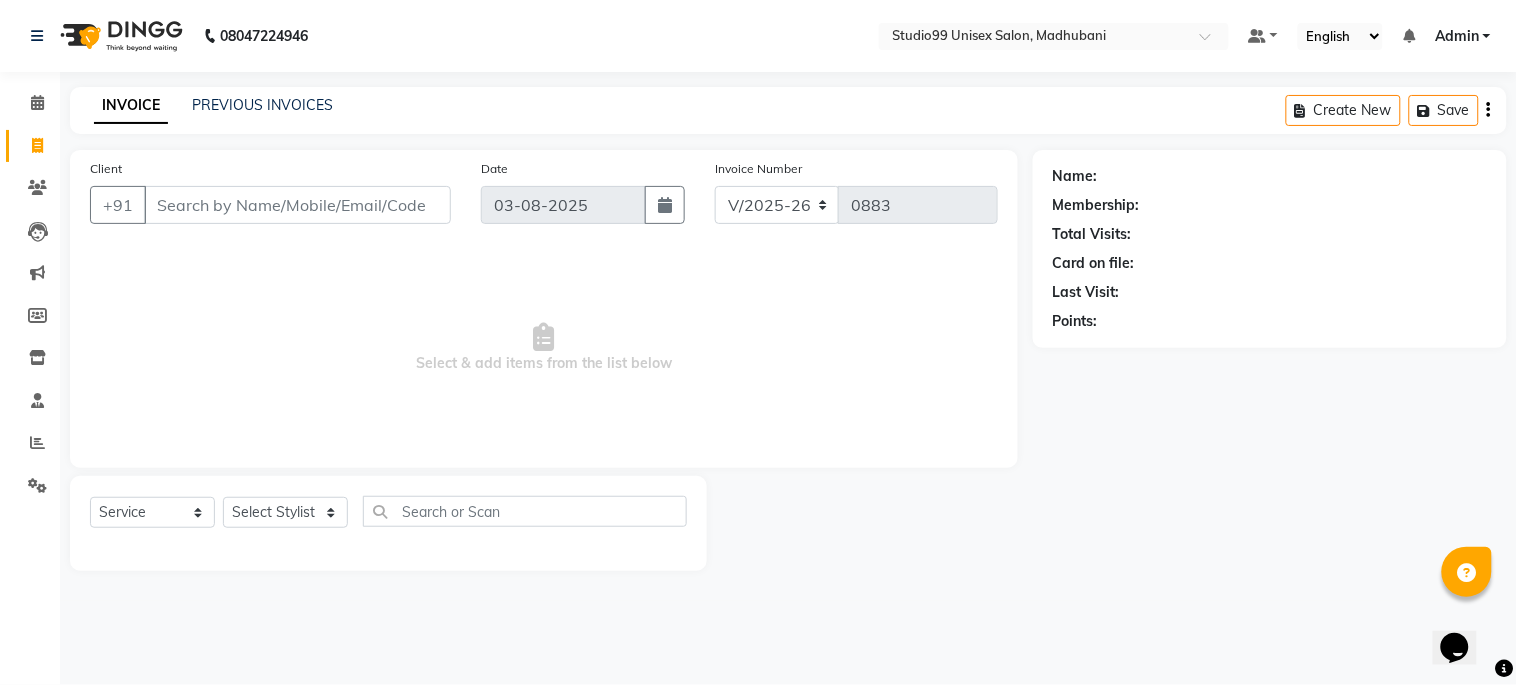 click on "Client" at bounding box center (297, 205) 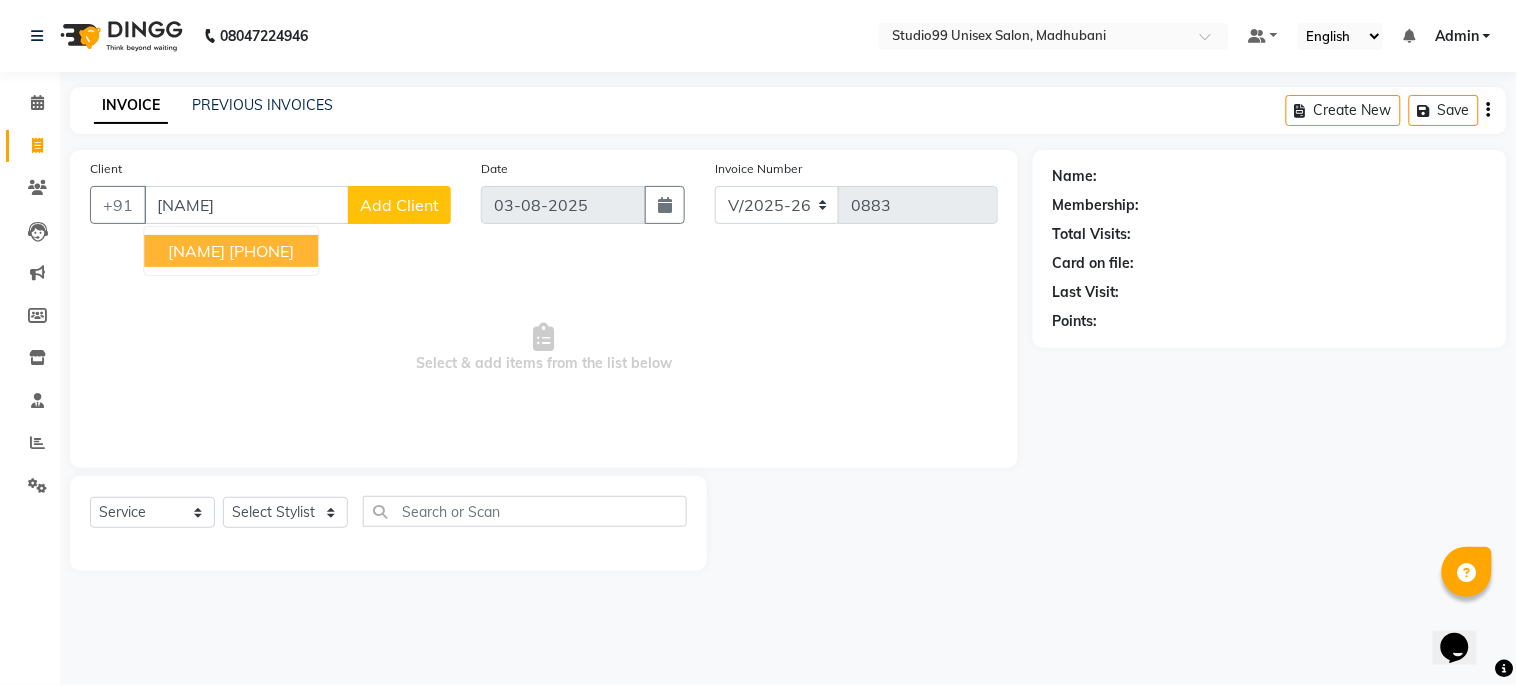 click on "[PHONE]" at bounding box center (261, 251) 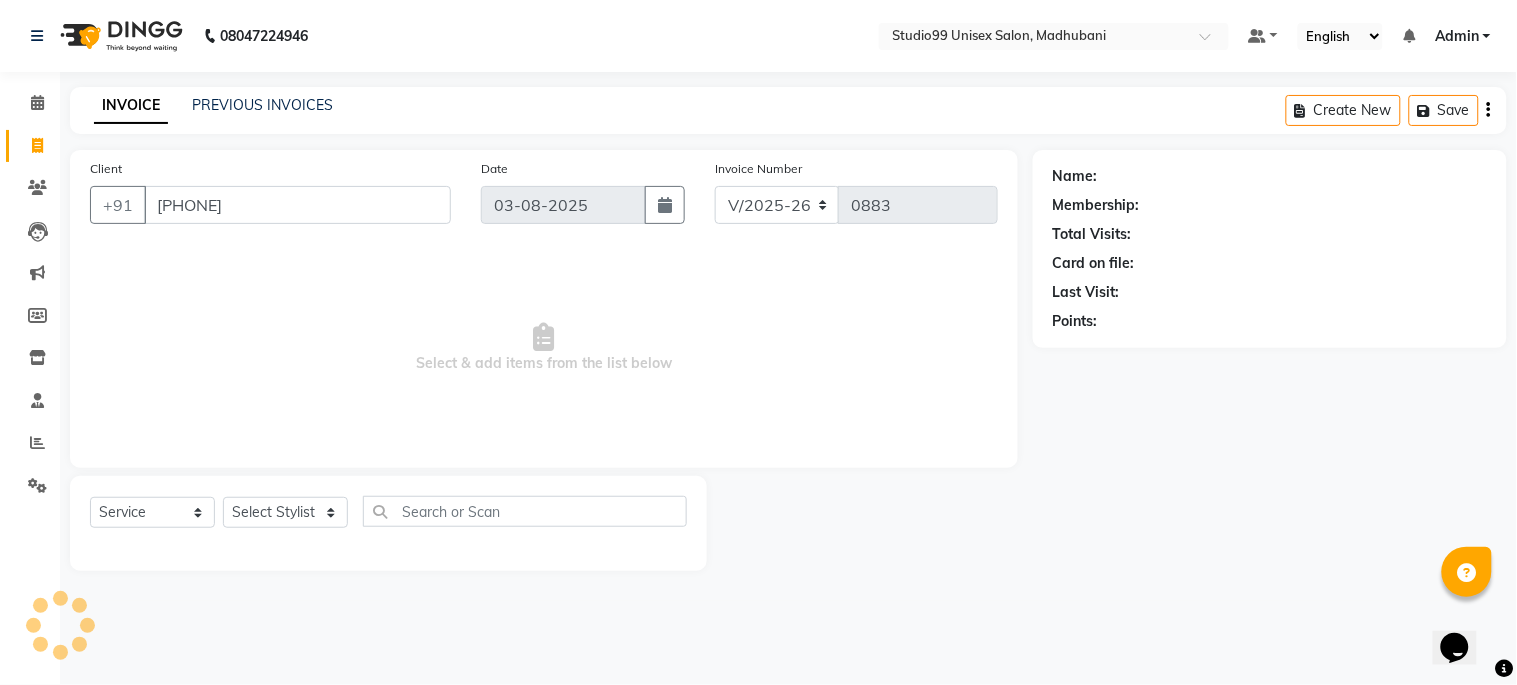 type on "[PHONE]" 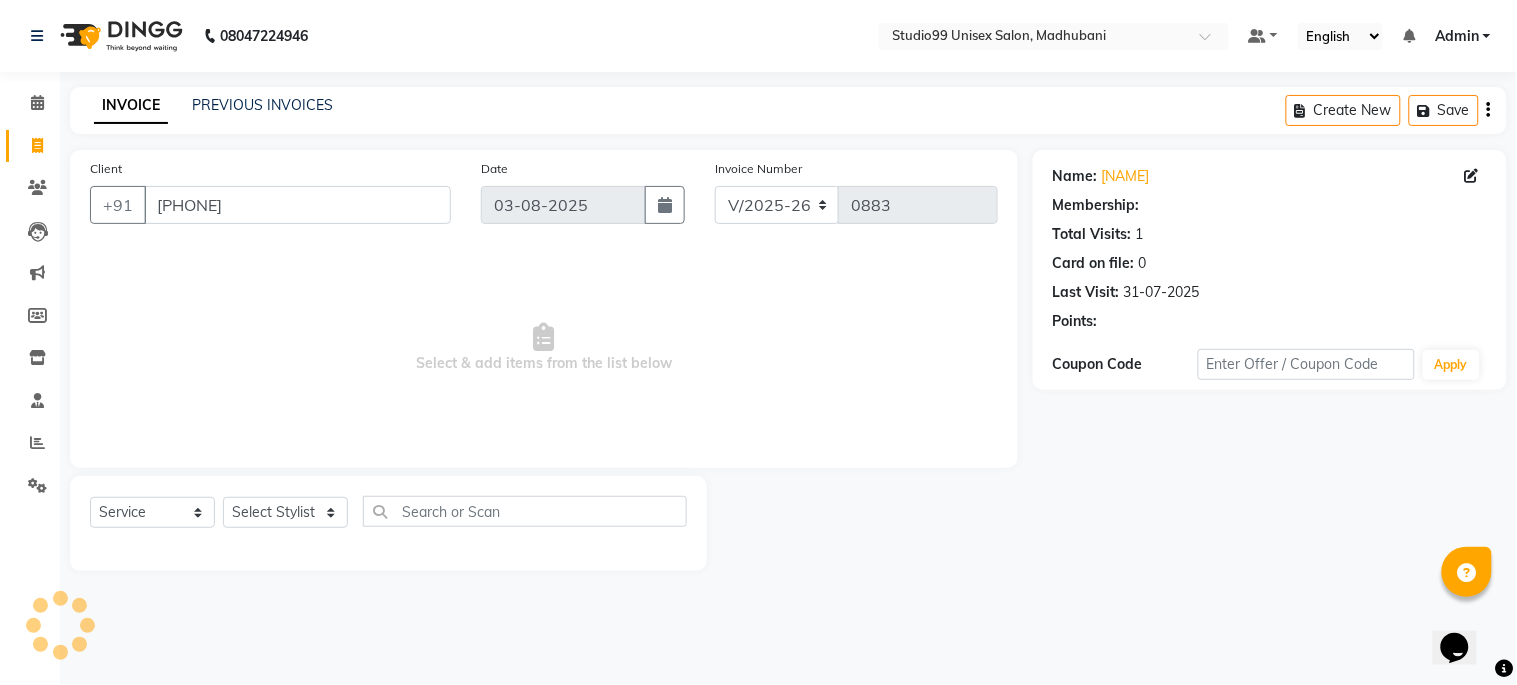 select on "1: Object" 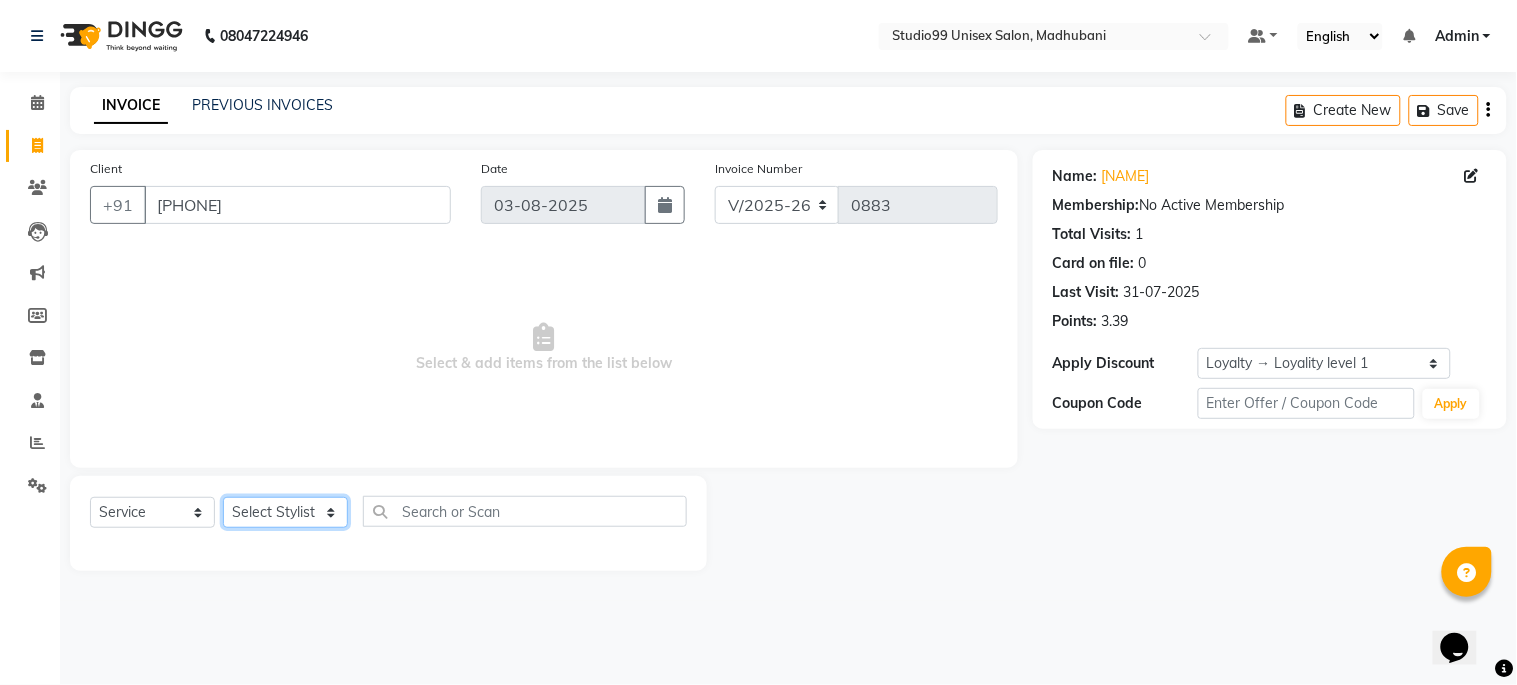 click on "Select Stylist Admin [NAME] [LAST] [FIRST] [LAST] [FIRST] [LAST] [FIRST] [LAST]" 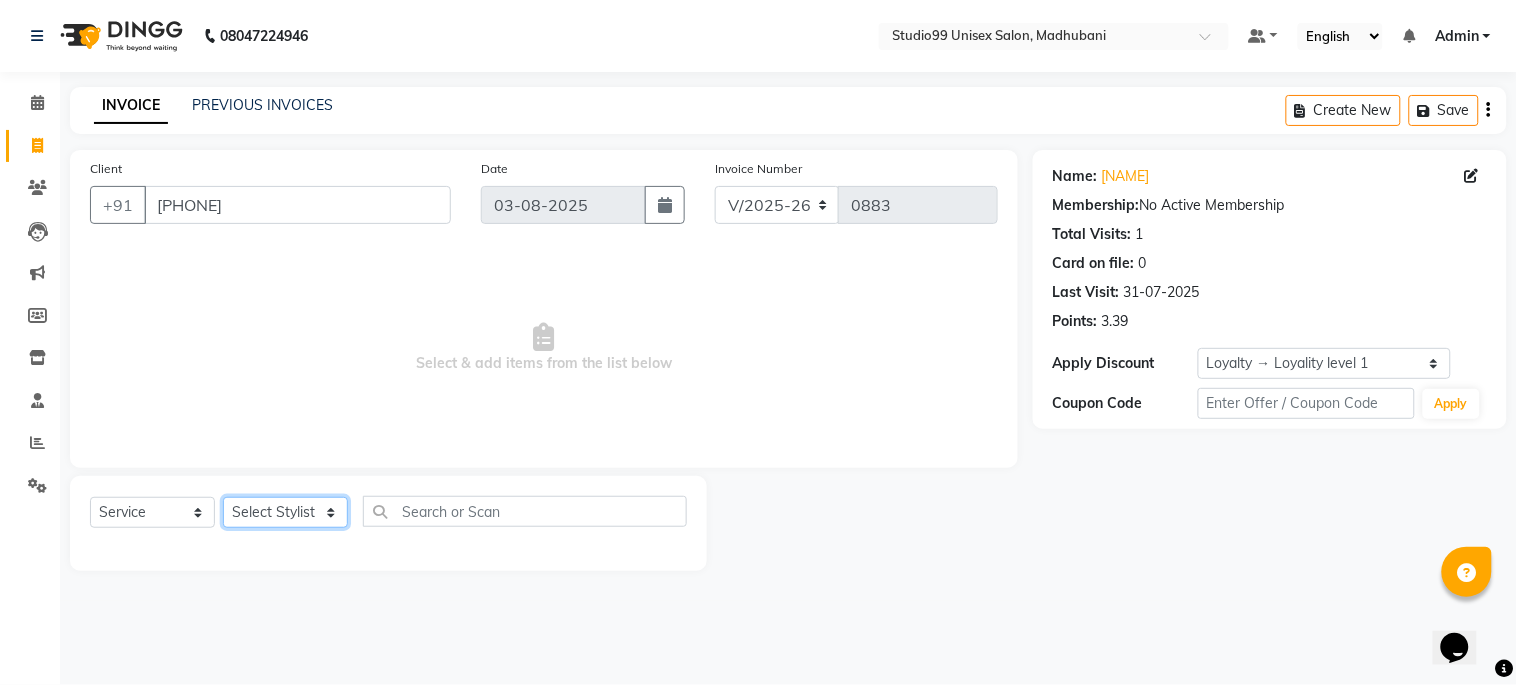 select on "45039" 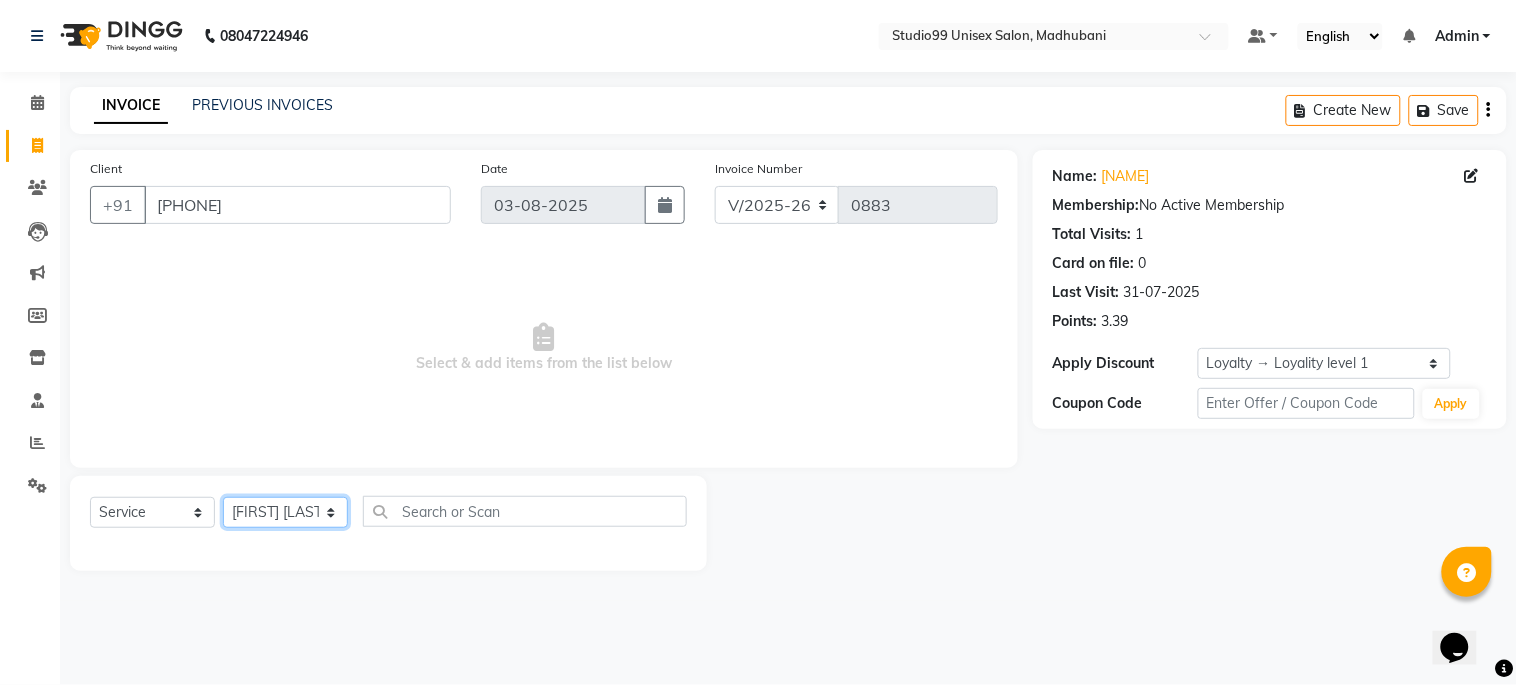 click on "Select Stylist Admin [NAME] [LAST] [FIRST] [LAST] [FIRST] [LAST] [FIRST] [LAST]" 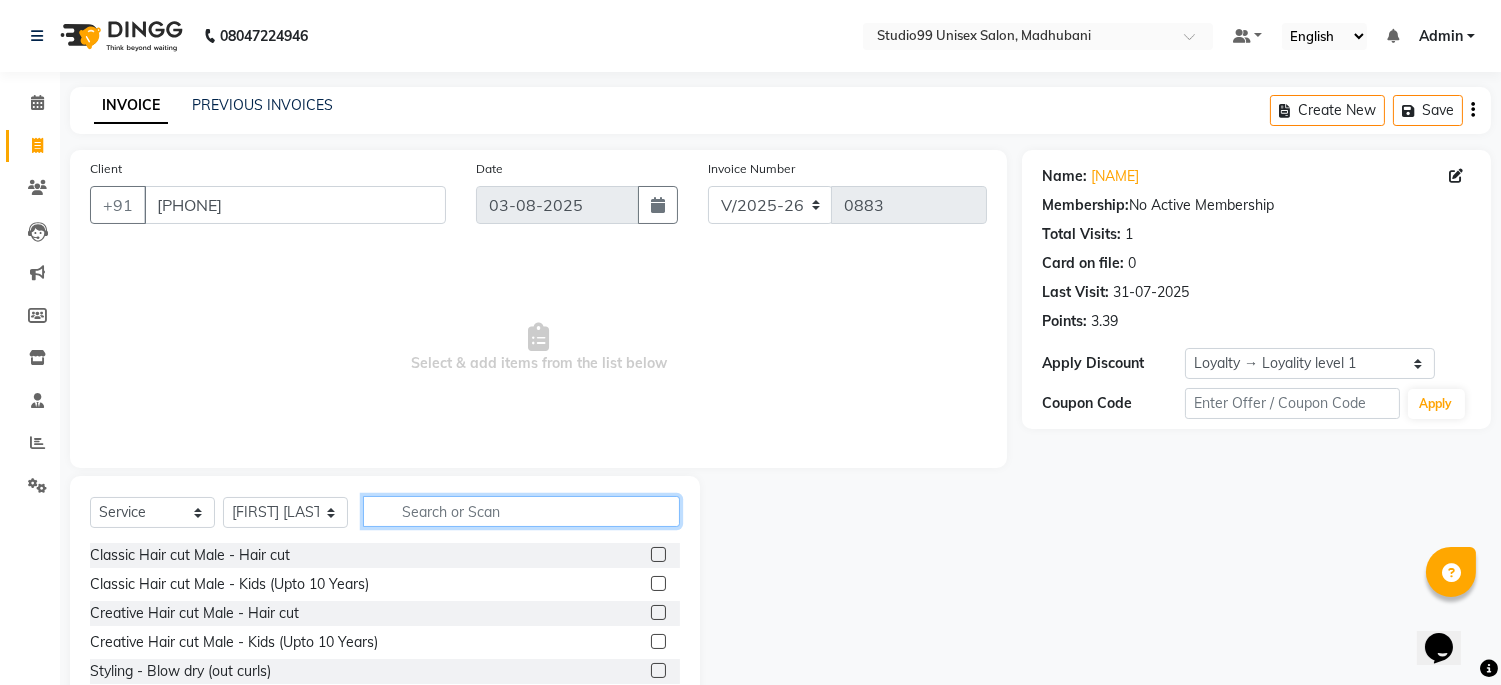 click 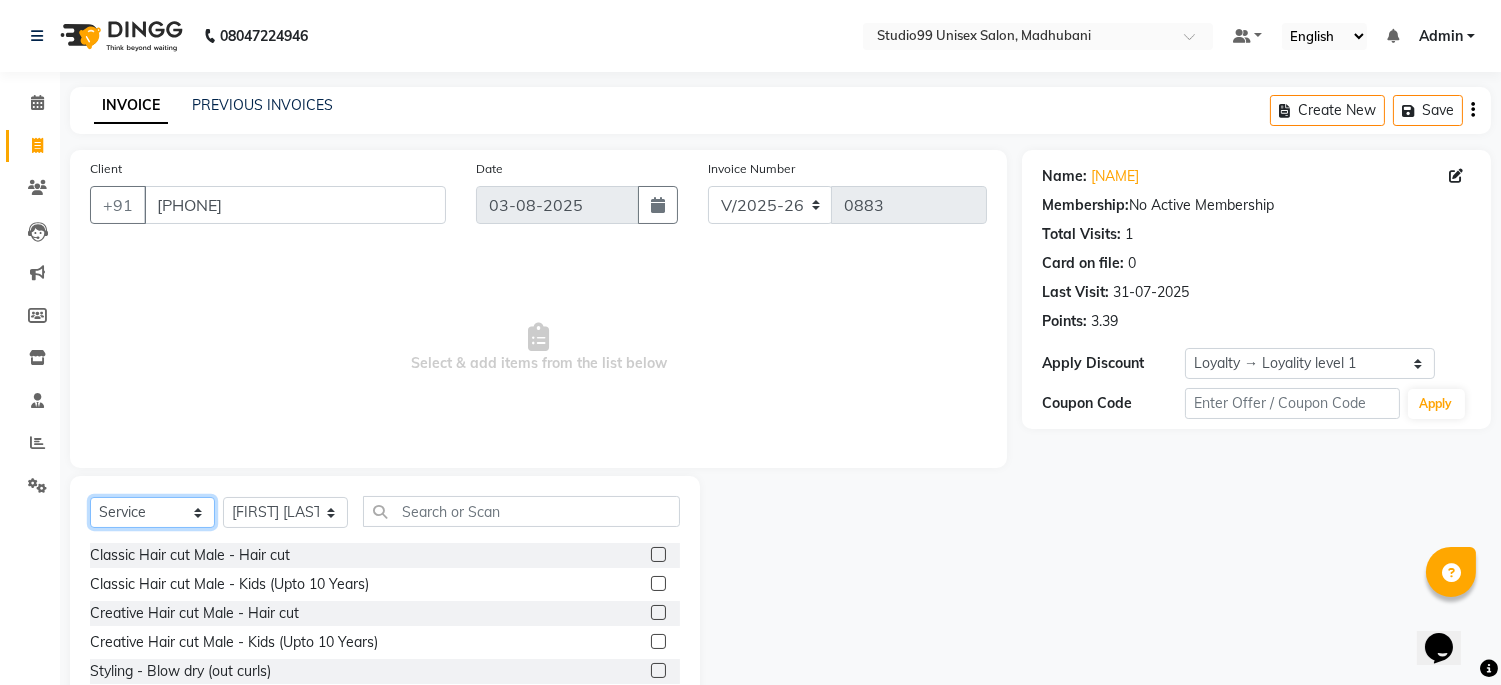 click on "Select  Service  Product  Membership  Package Voucher Prepaid Gift Card" 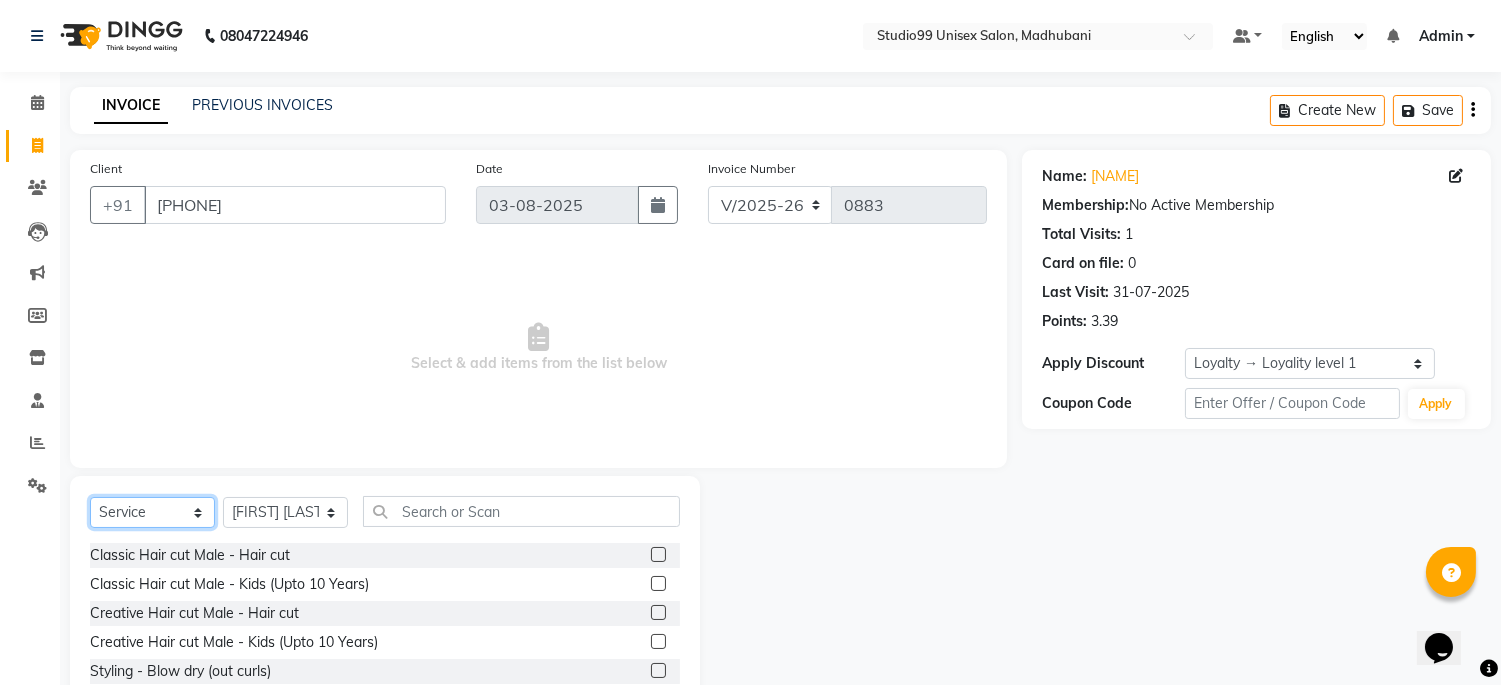 select on "product" 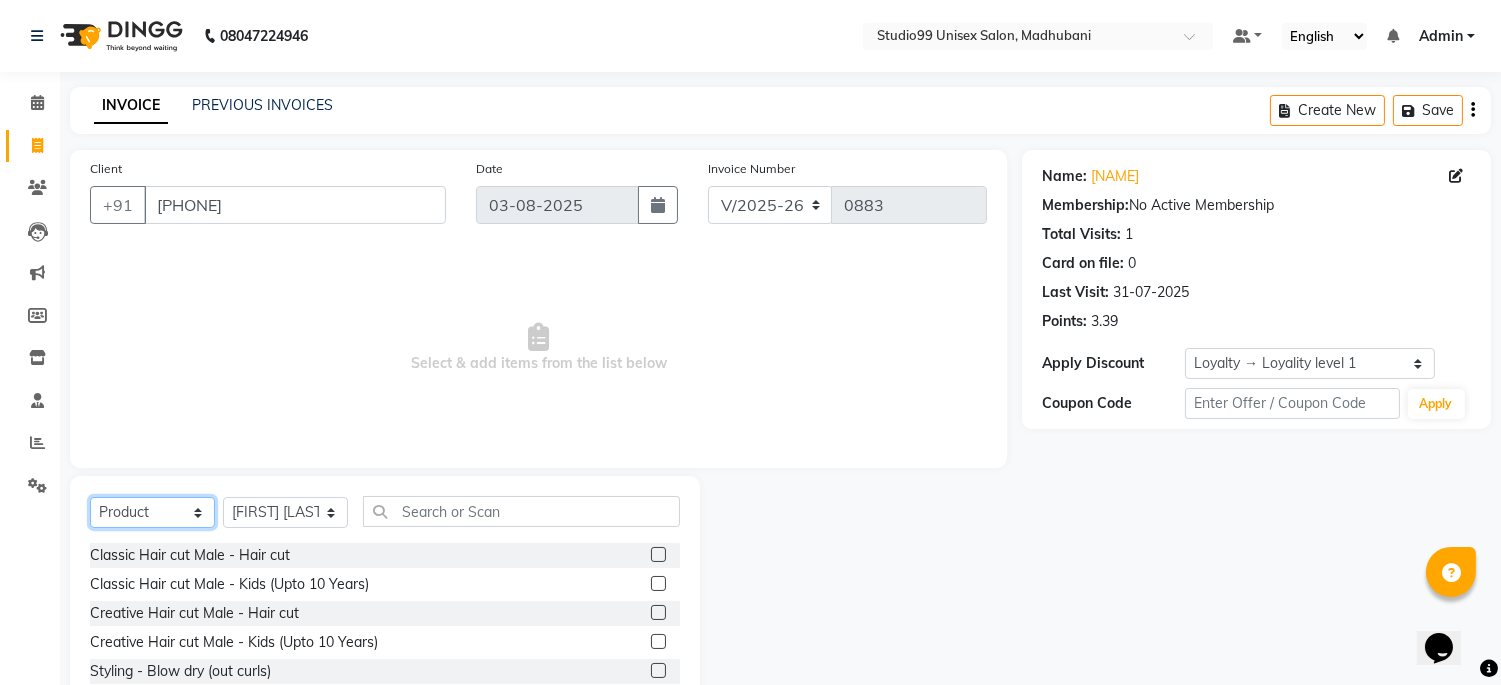 click on "Select  Service  Product  Membership  Package Voucher Prepaid Gift Card" 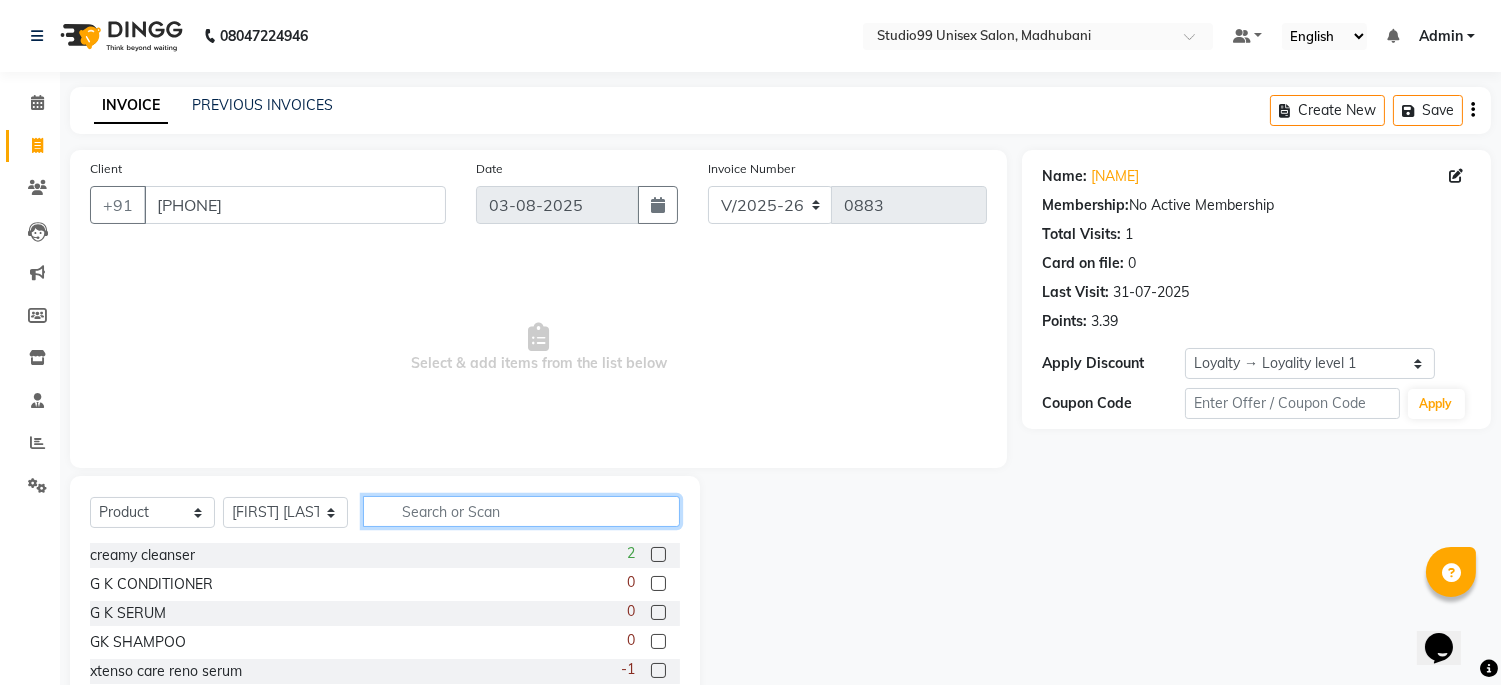 click 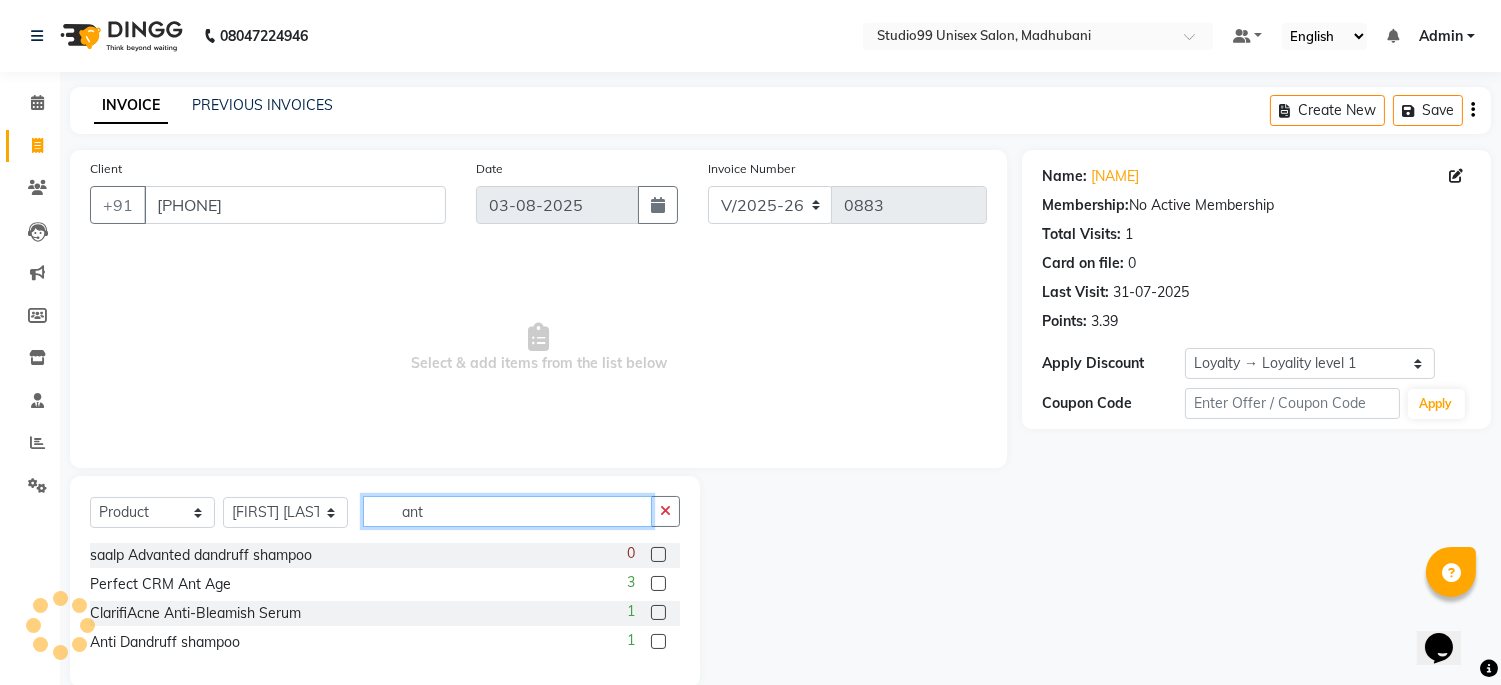 type on "ant" 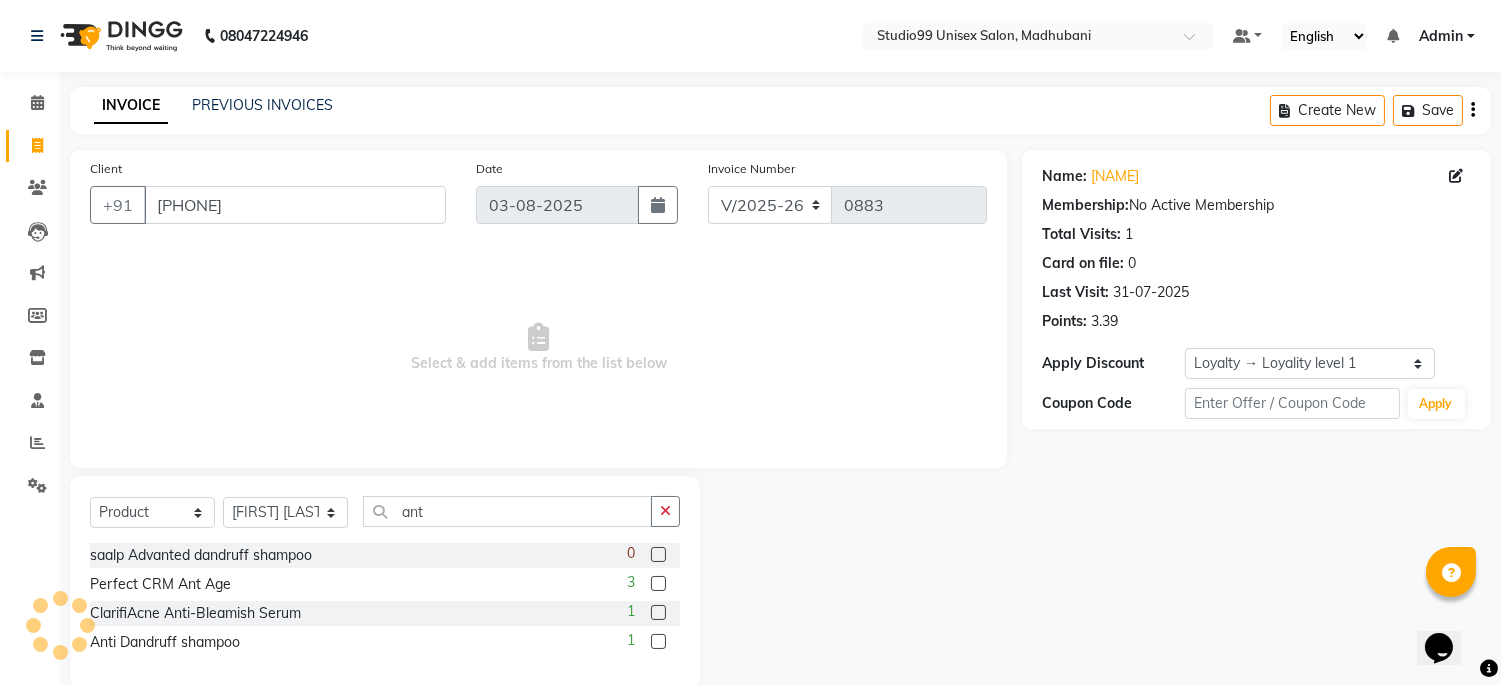 click 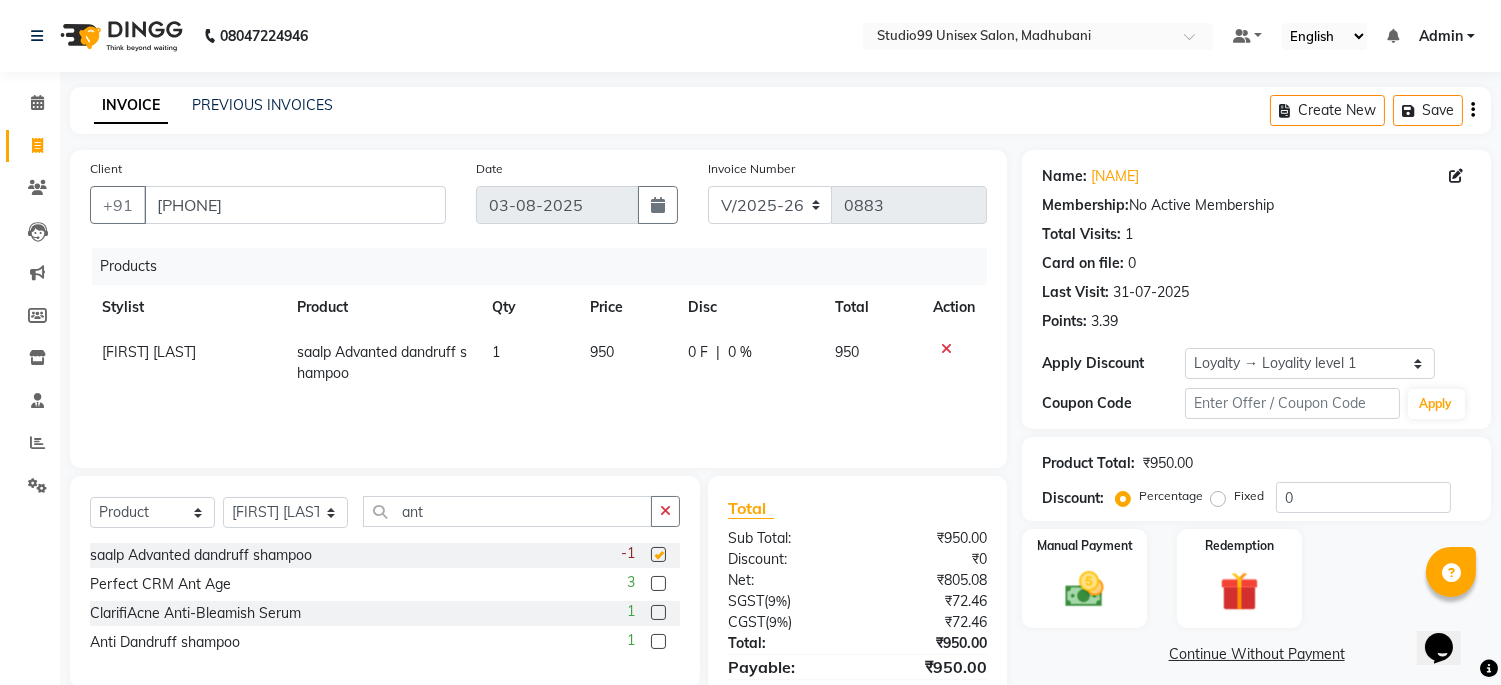 checkbox on "false" 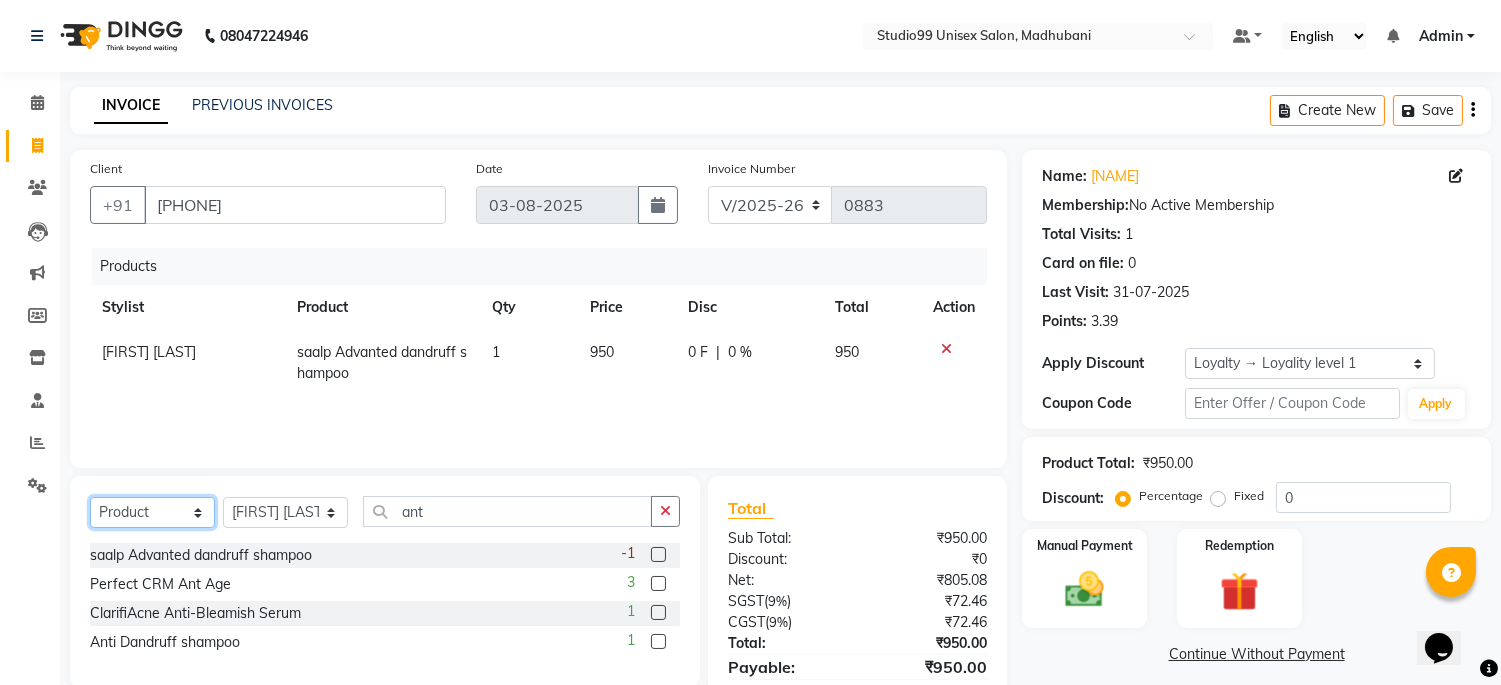 click on "Select  Service  Product  Membership  Package Voucher Prepaid Gift Card" 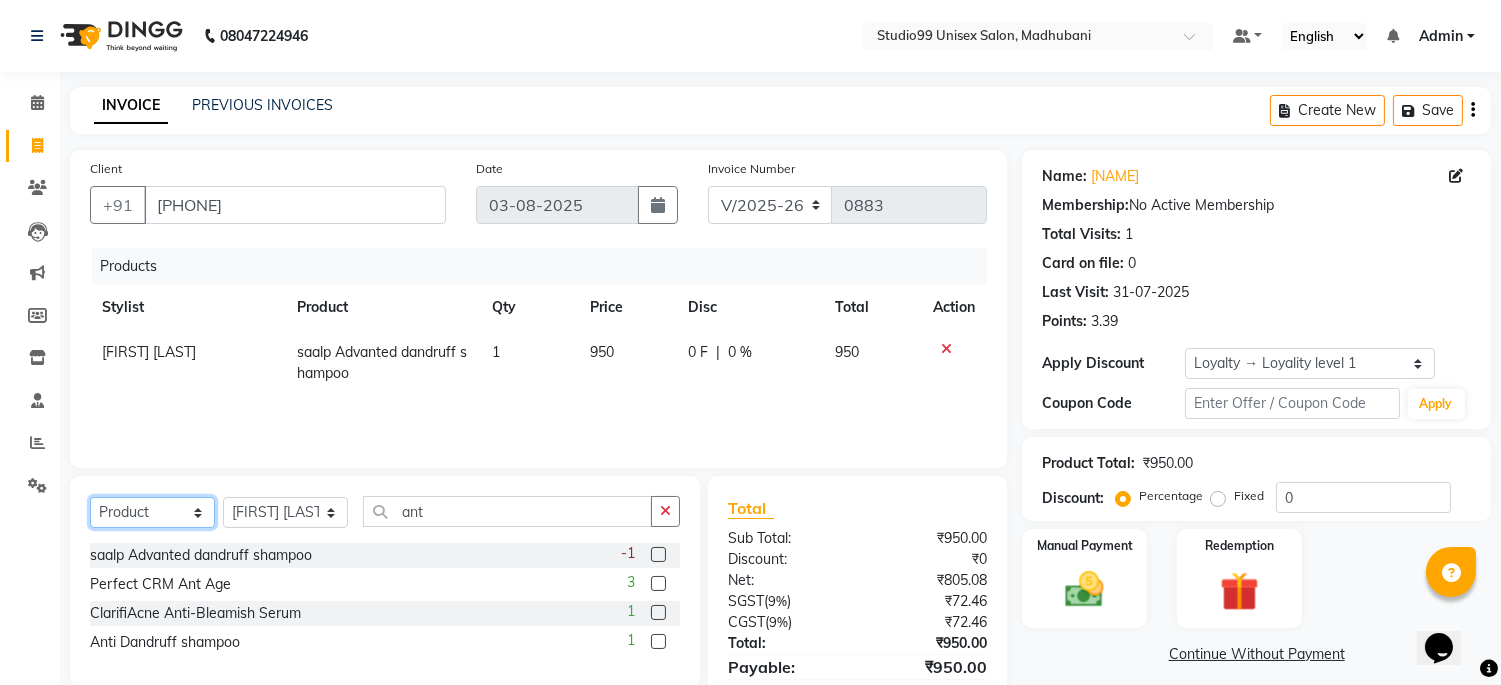 select on "service" 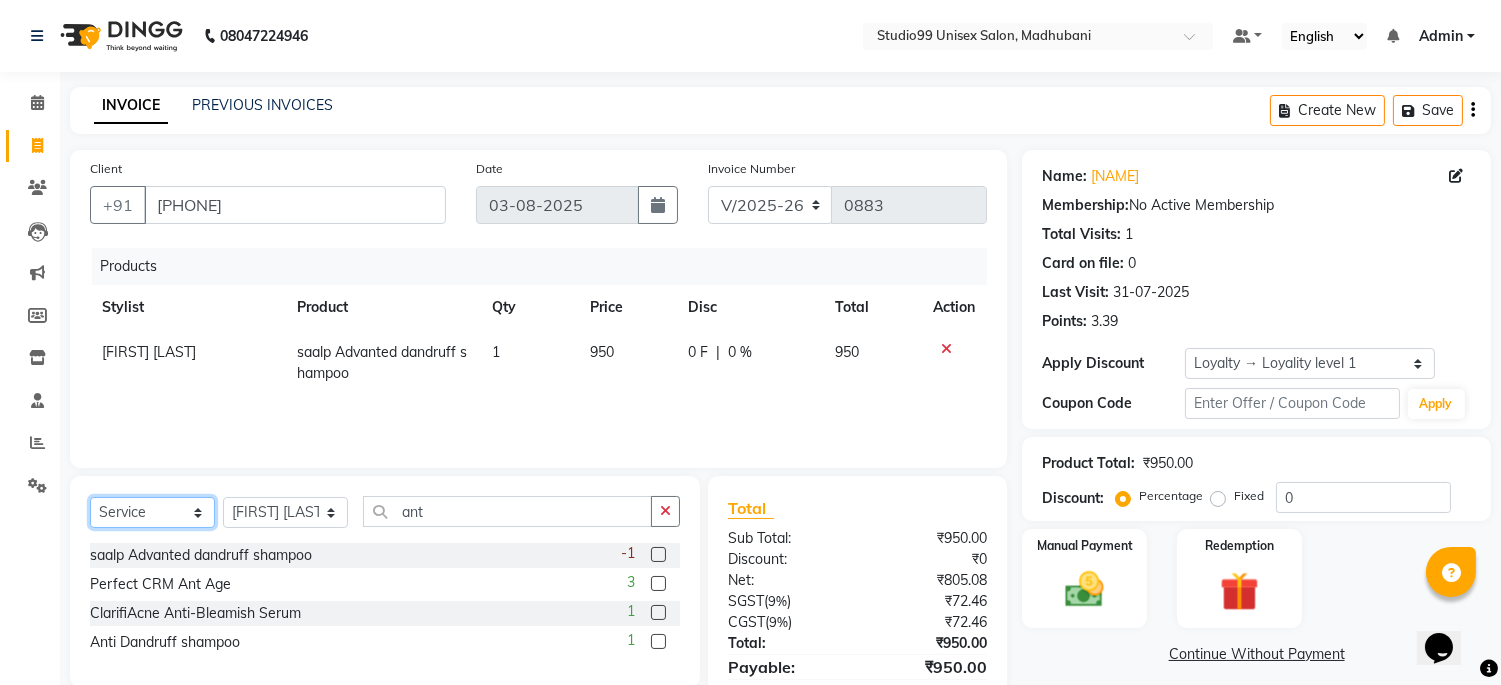 click on "Select  Service  Product  Membership  Package Voucher Prepaid Gift Card" 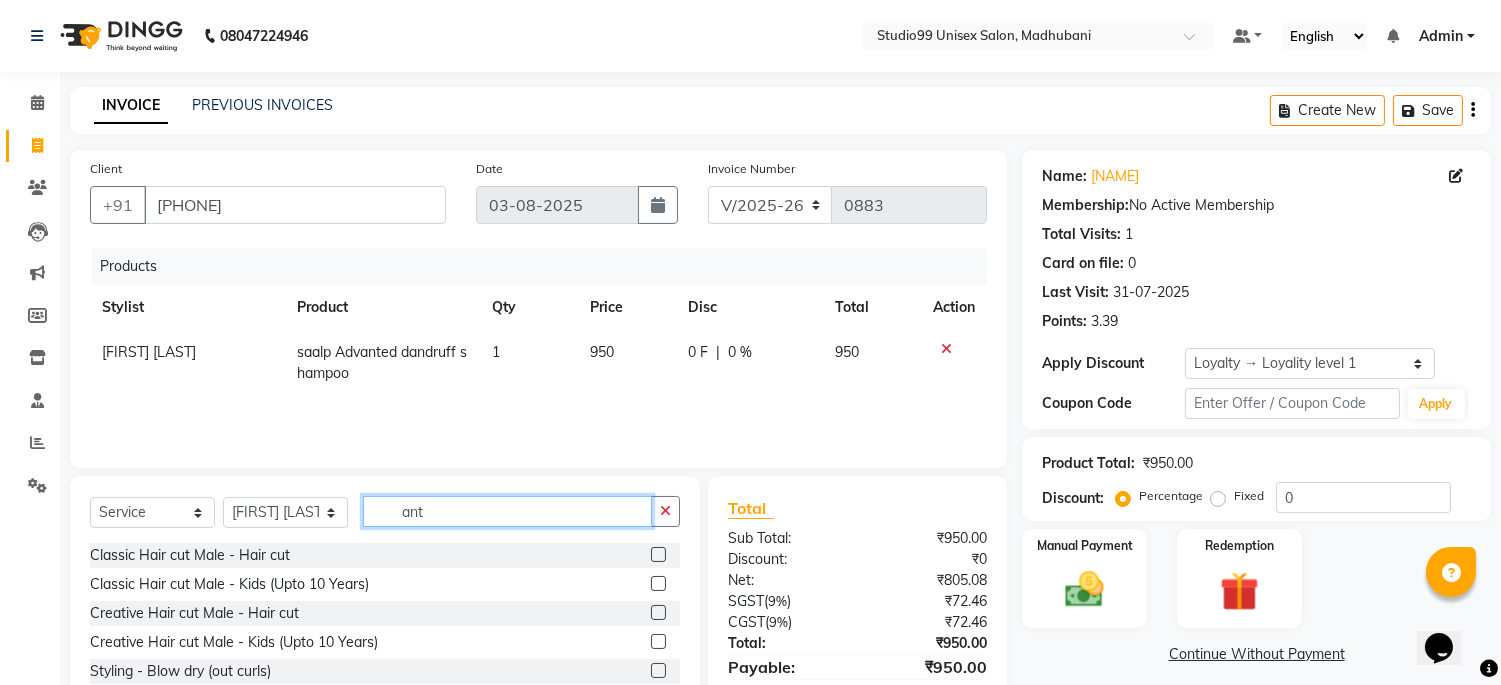 click on "ant" 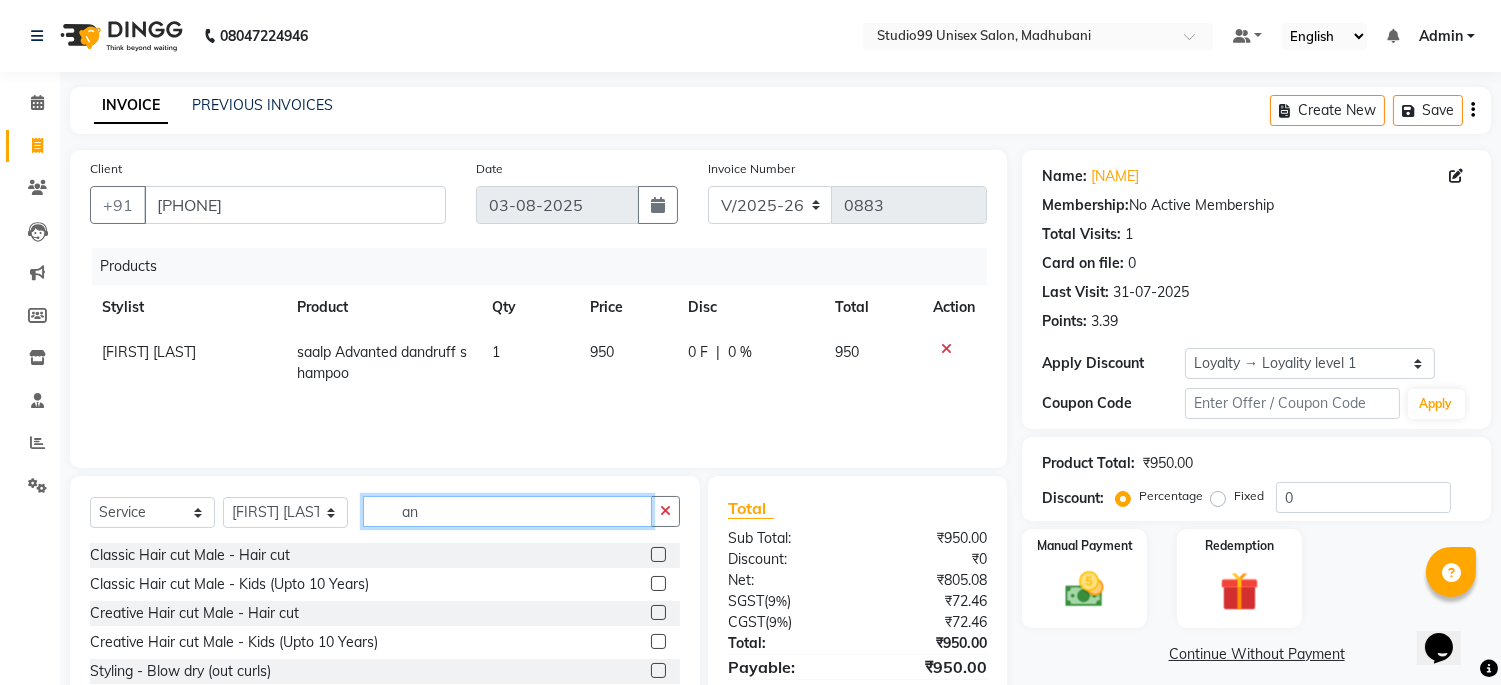 type on "a" 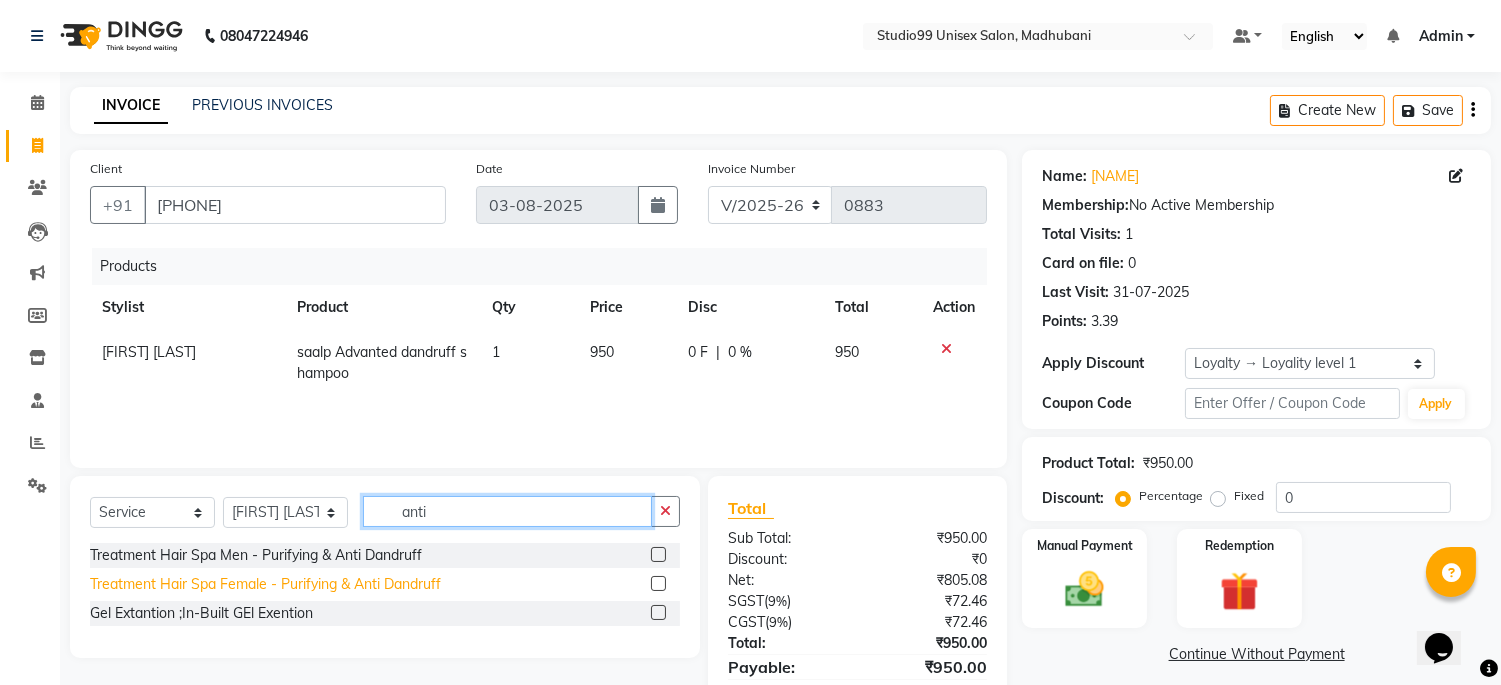 type on "anti" 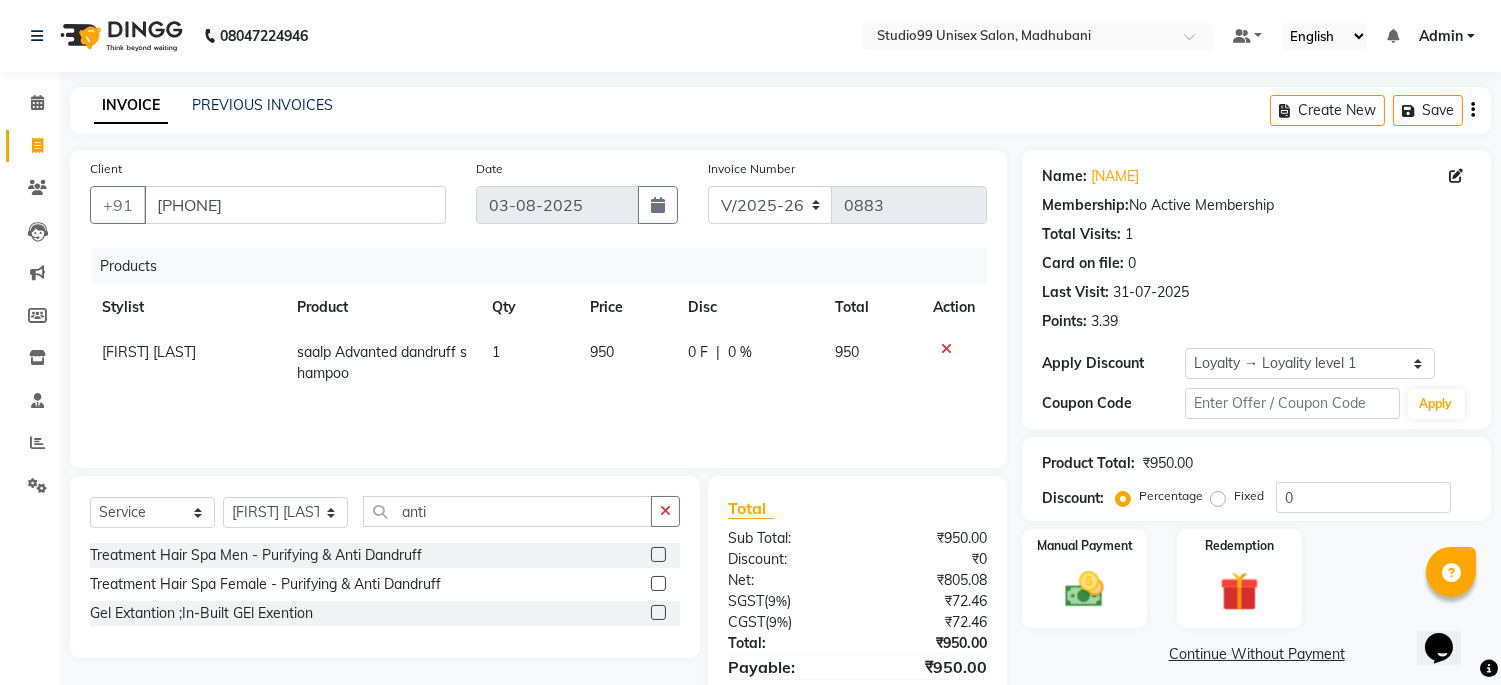 click on "Treatment Hair Spa Female - Purifying & Anti Dandruff" 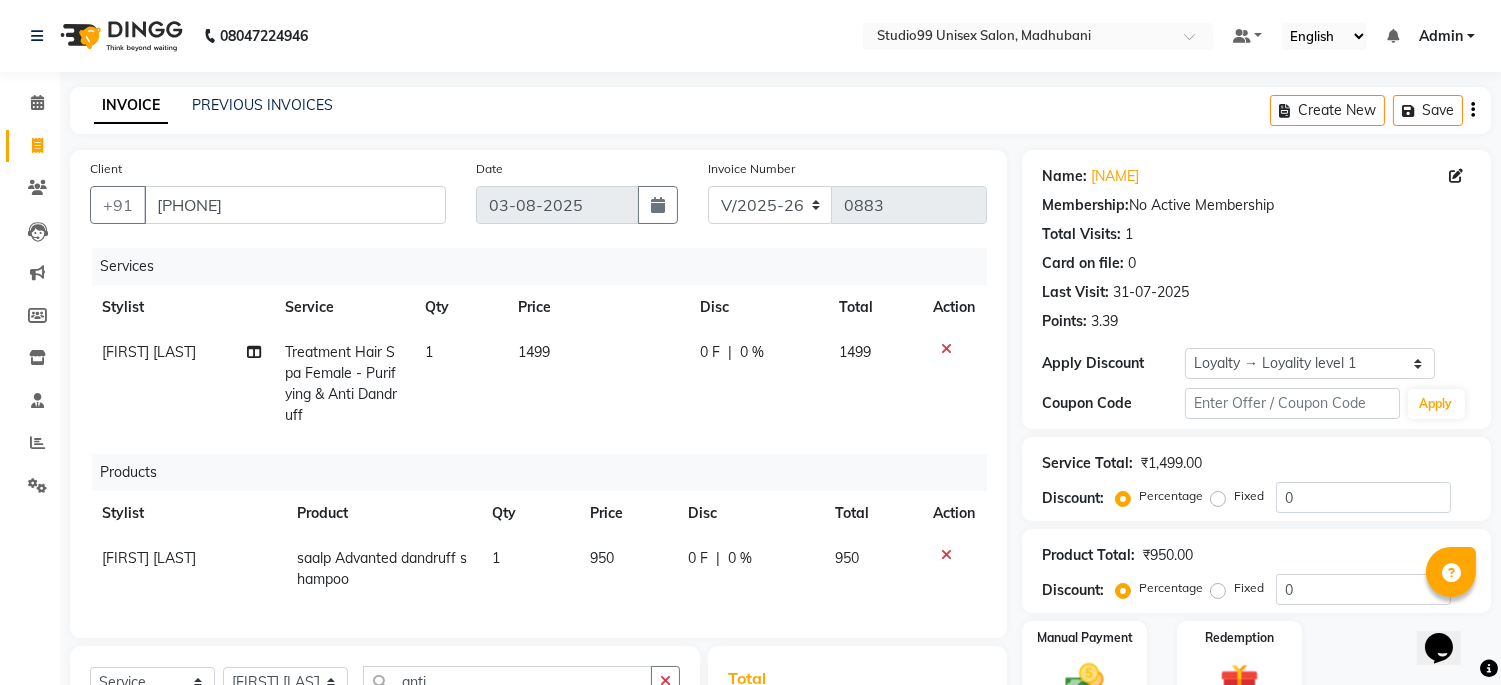 checkbox on "false" 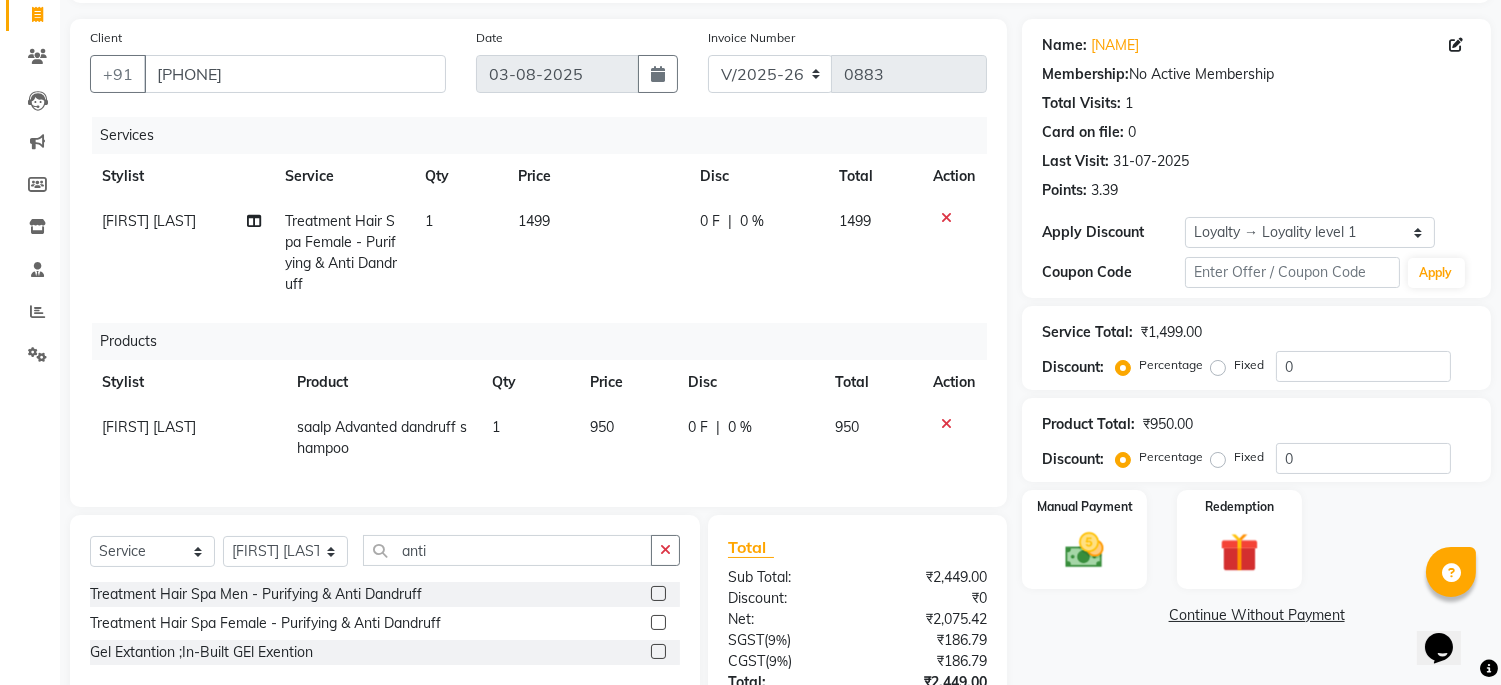 scroll, scrollTop: 78, scrollLeft: 0, axis: vertical 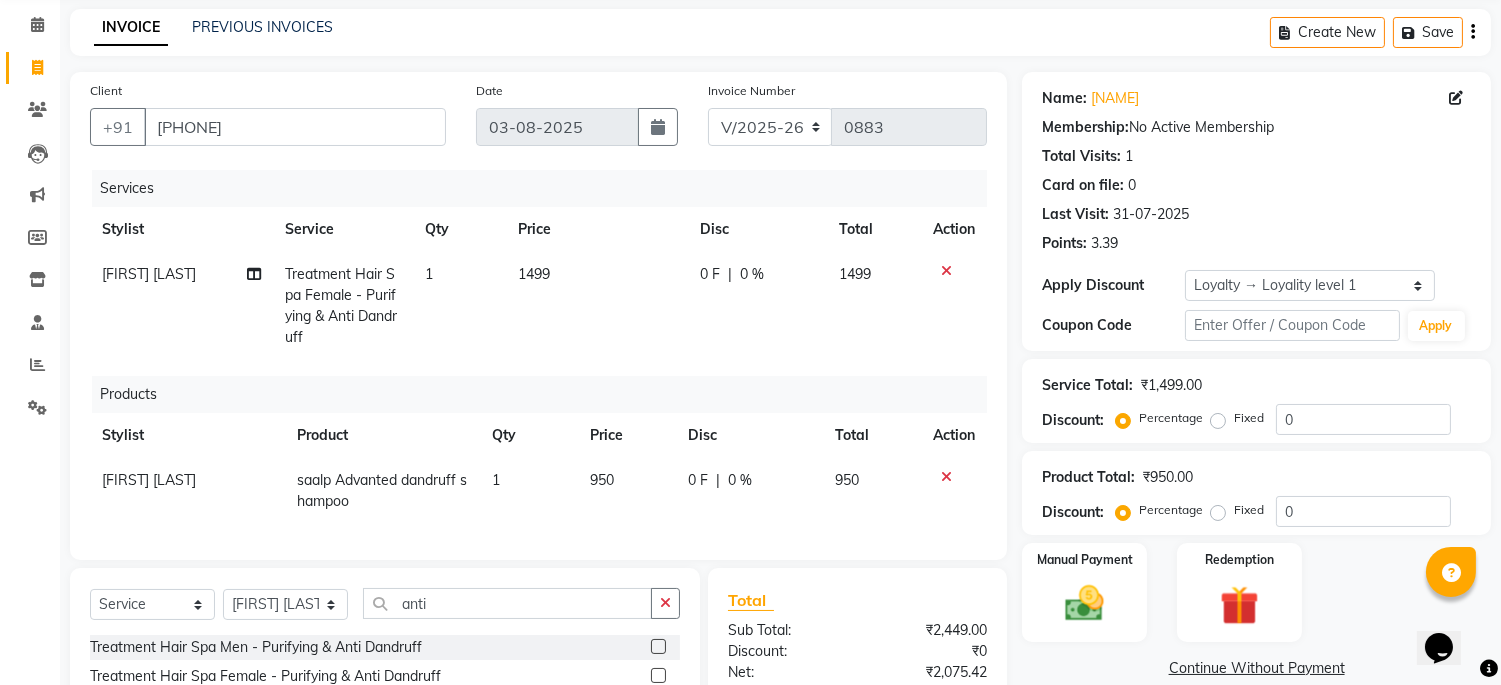 click 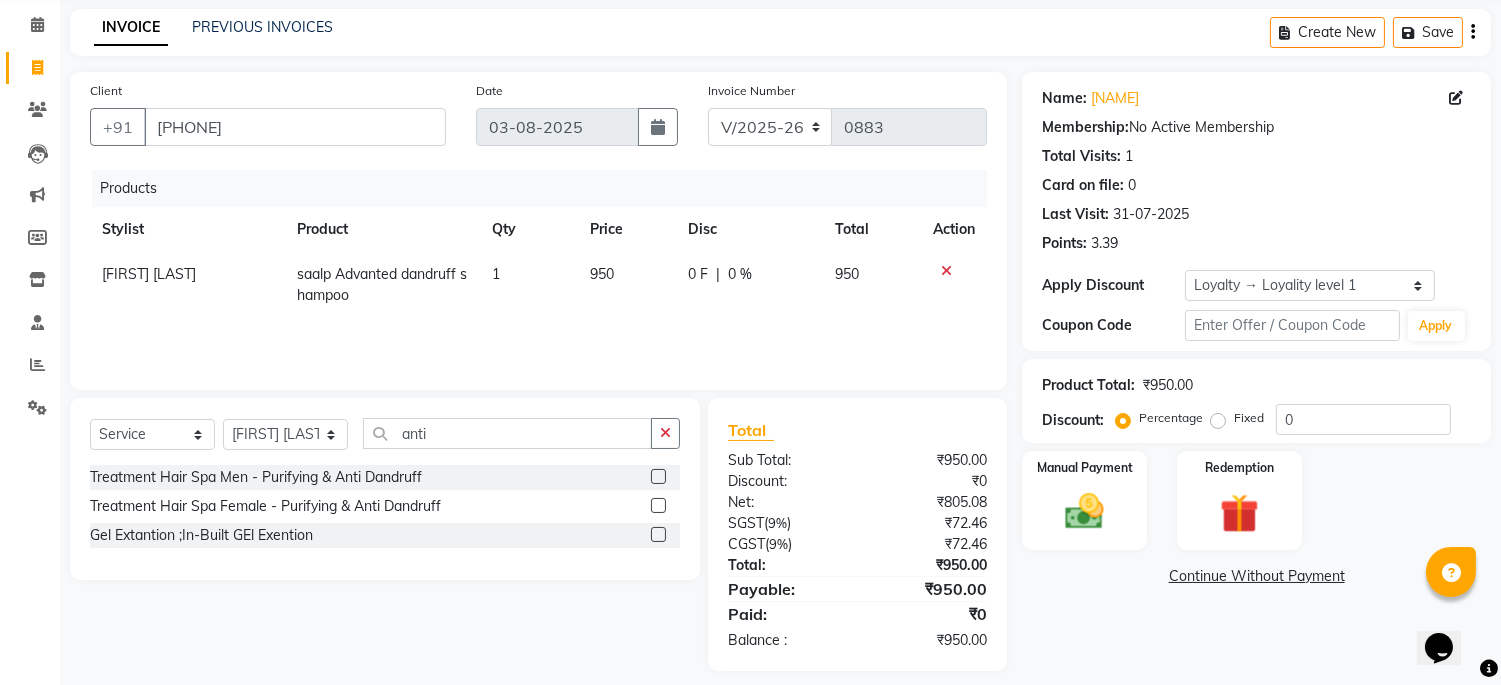 click on "950" 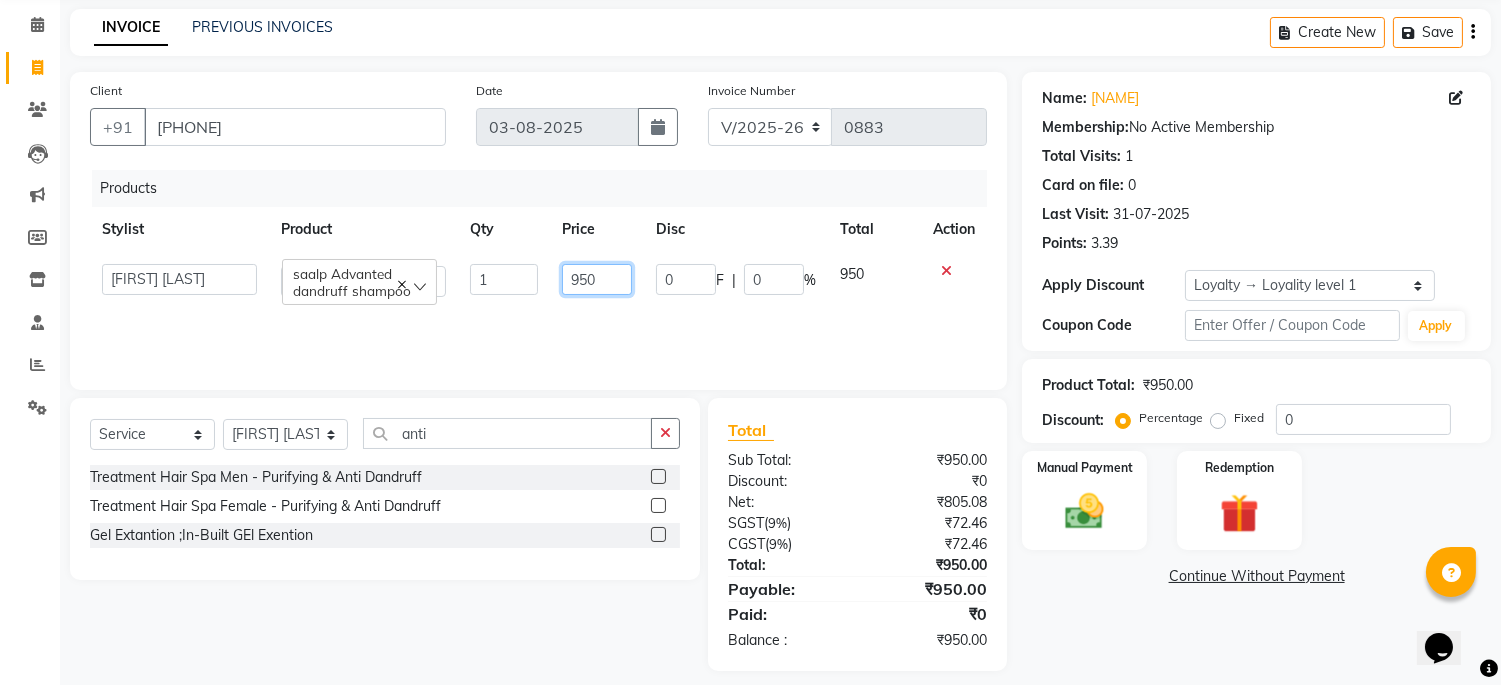click on "950" 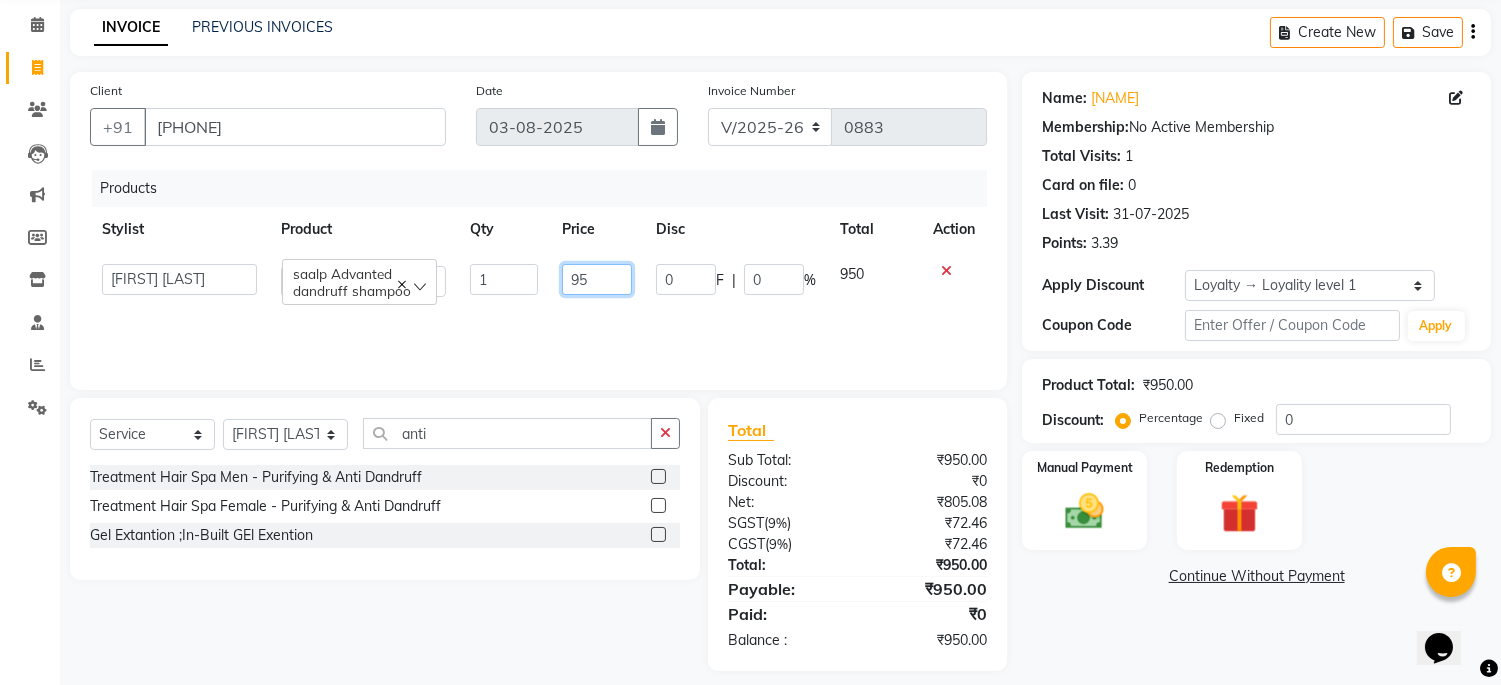type on "9" 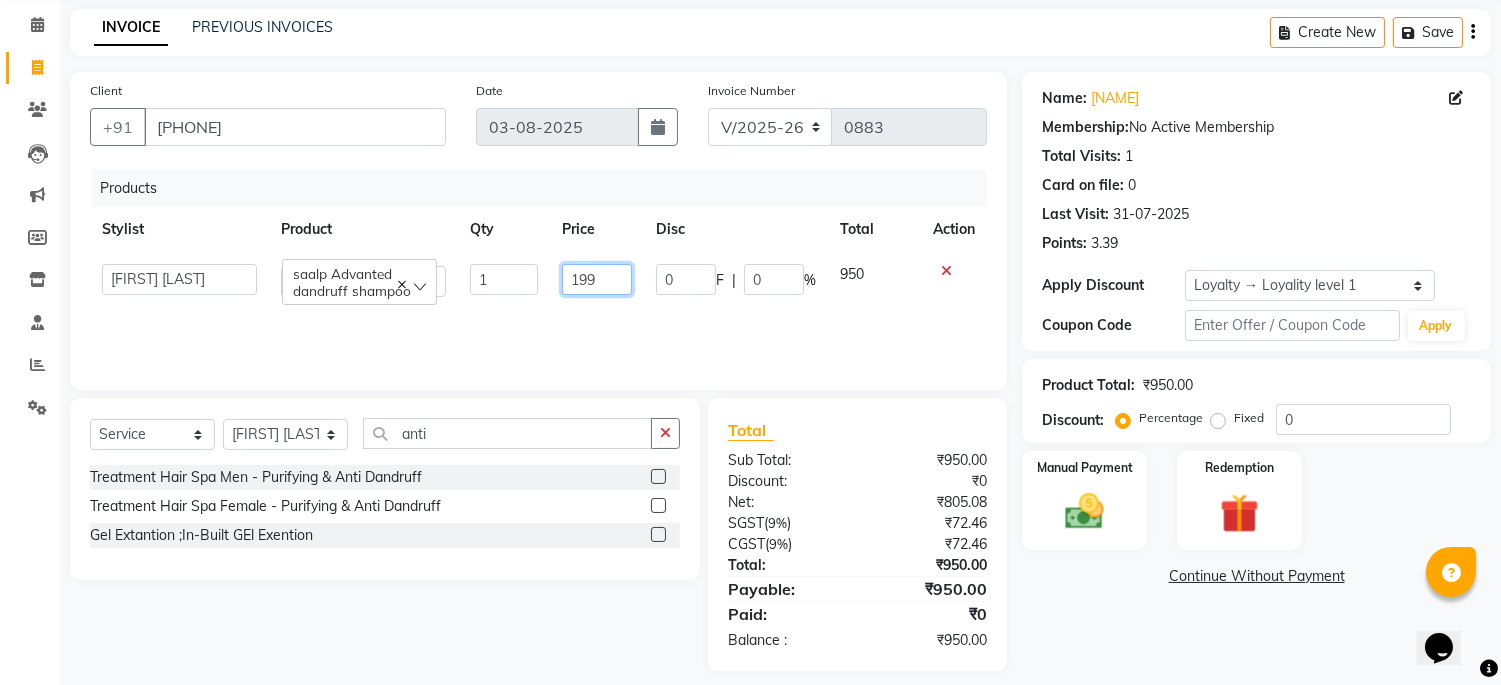 type on "1999" 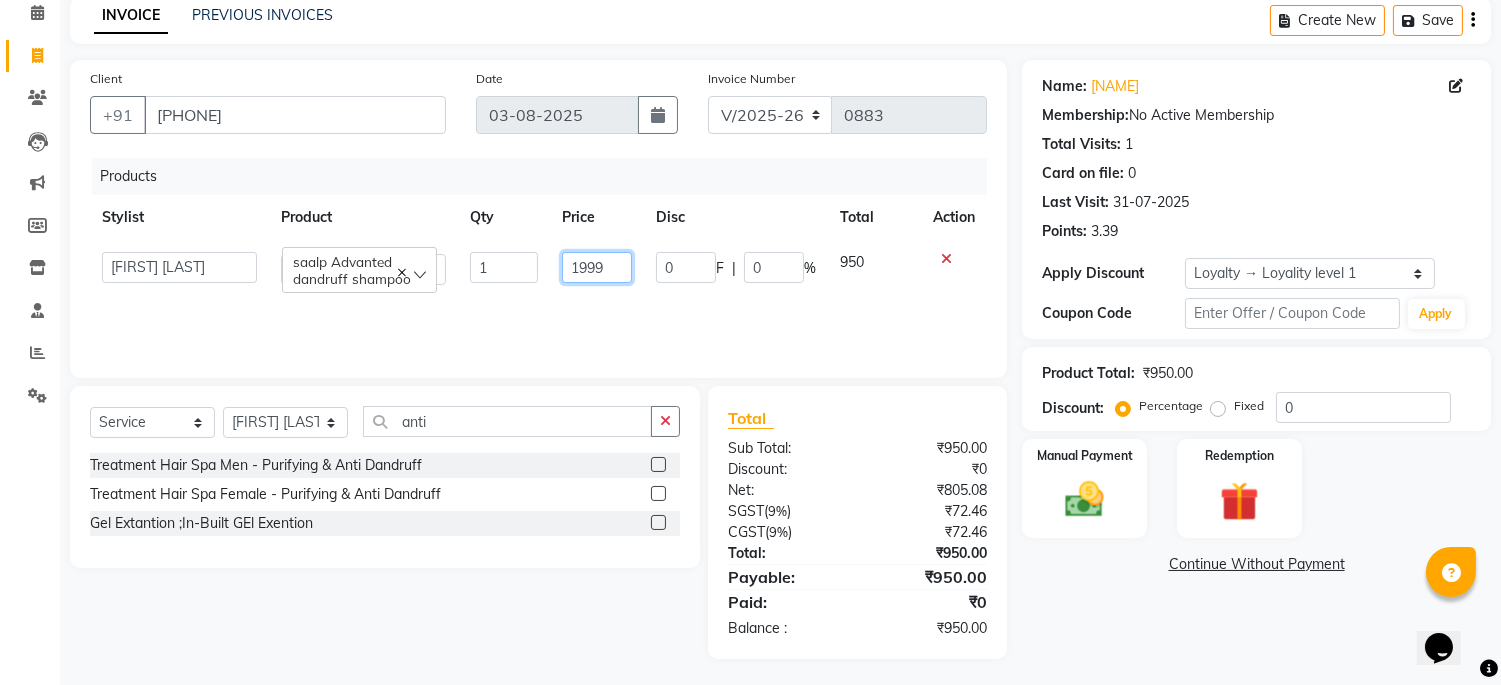 scroll, scrollTop: 93, scrollLeft: 0, axis: vertical 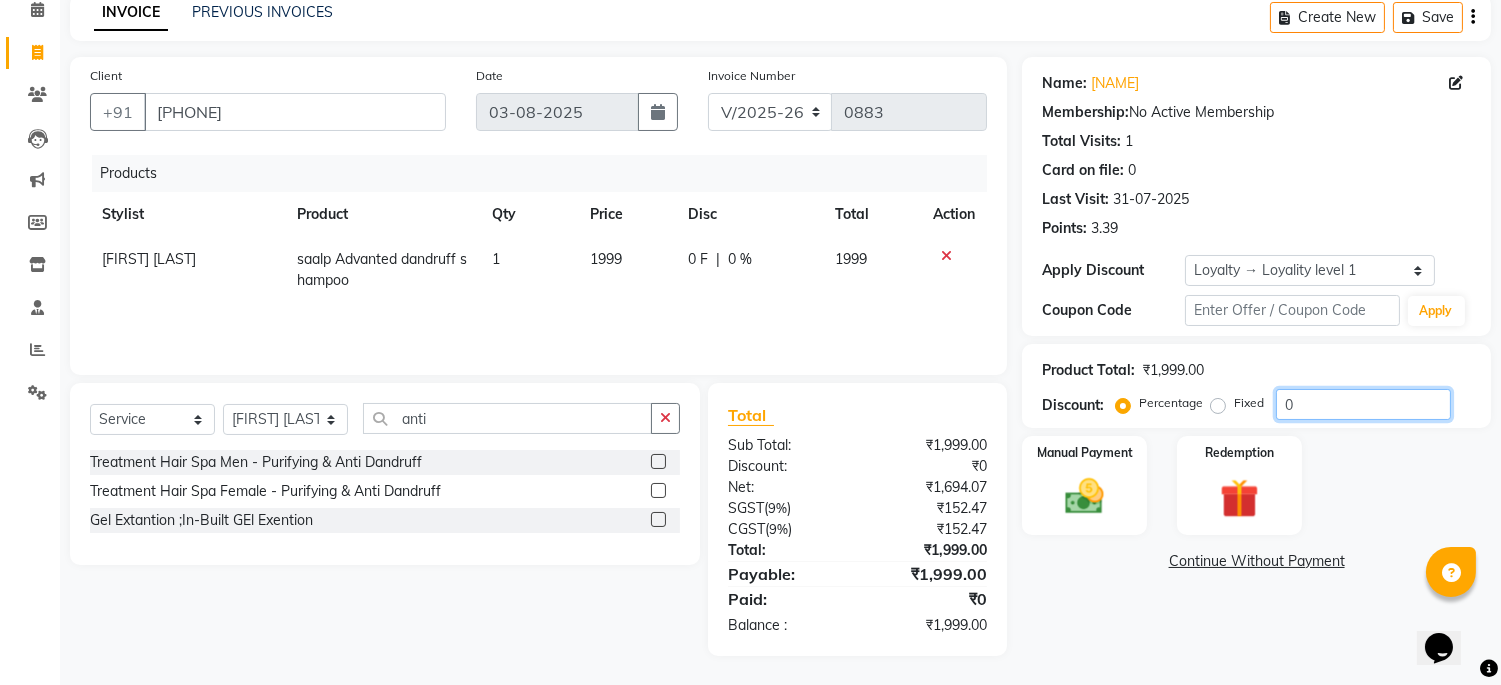 click on "0" 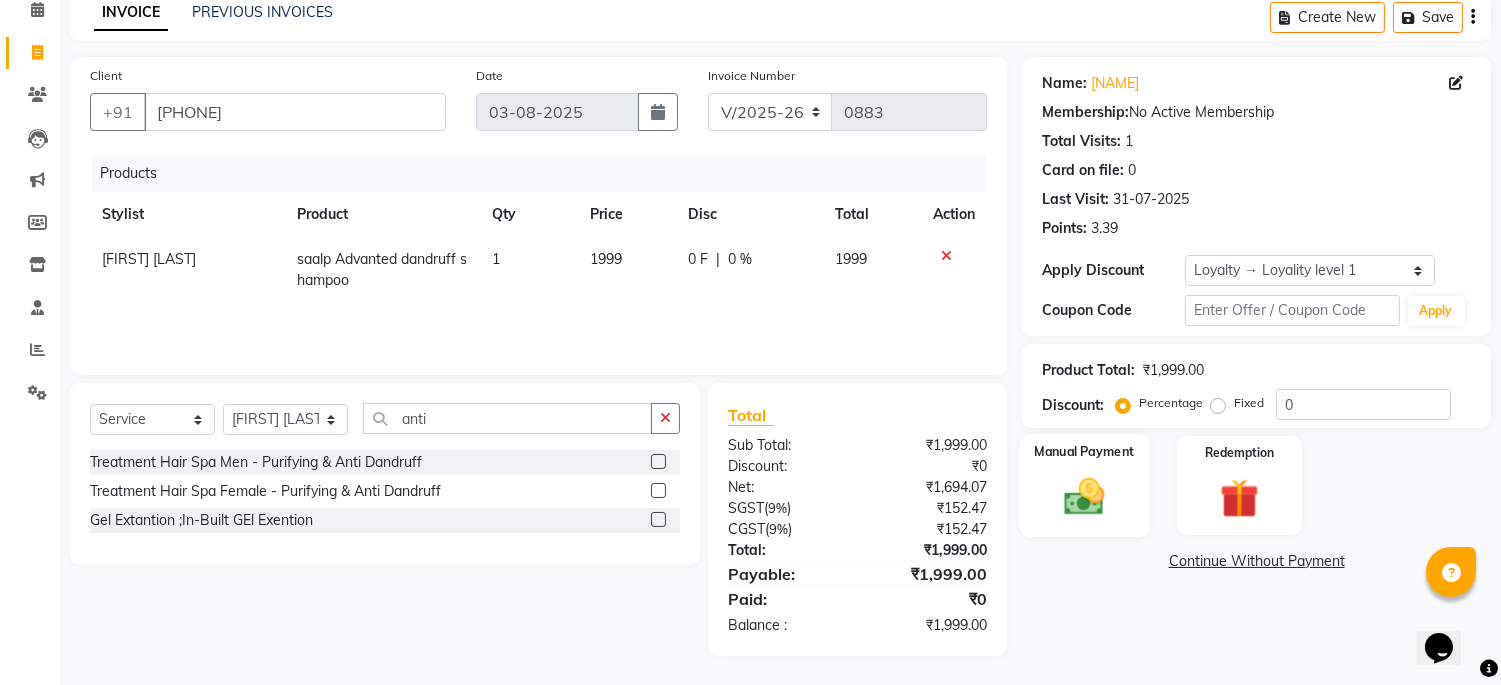 click 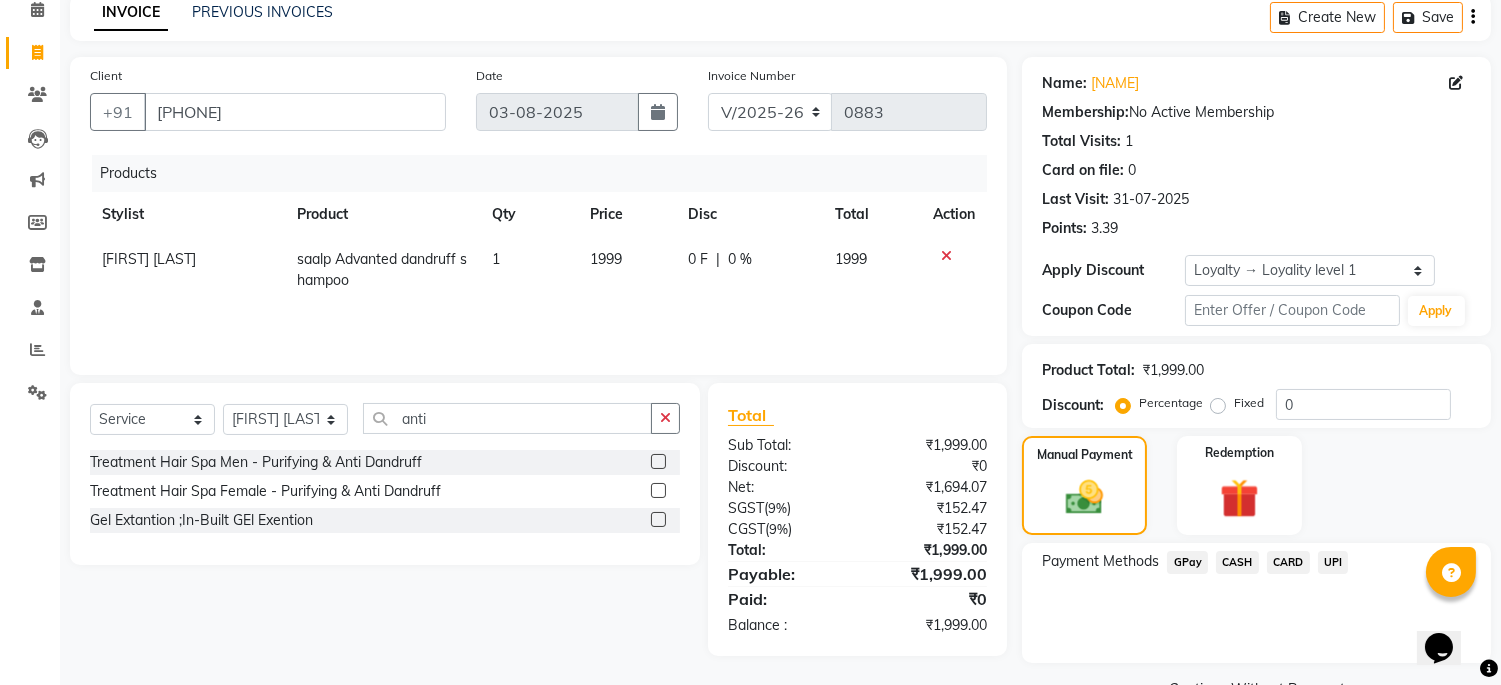 click on "UPI" 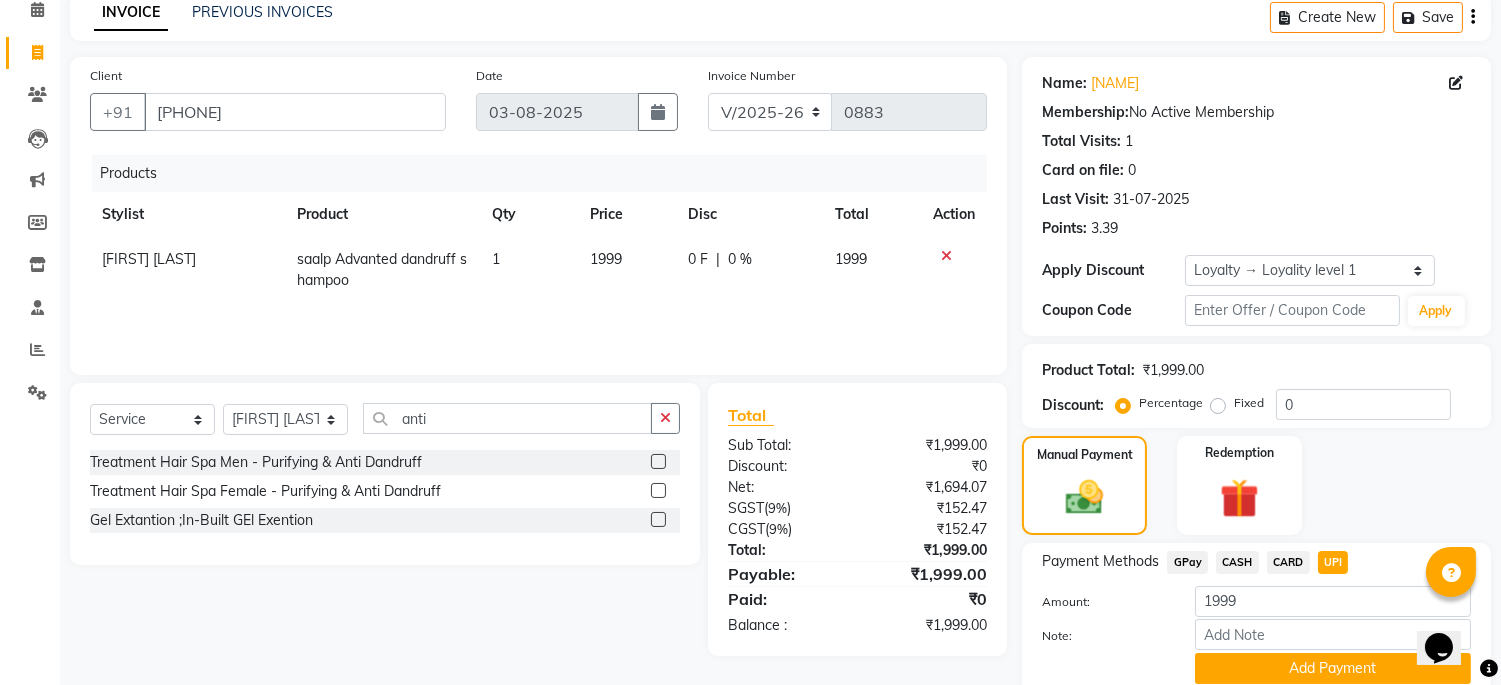 scroll, scrollTop: 170, scrollLeft: 0, axis: vertical 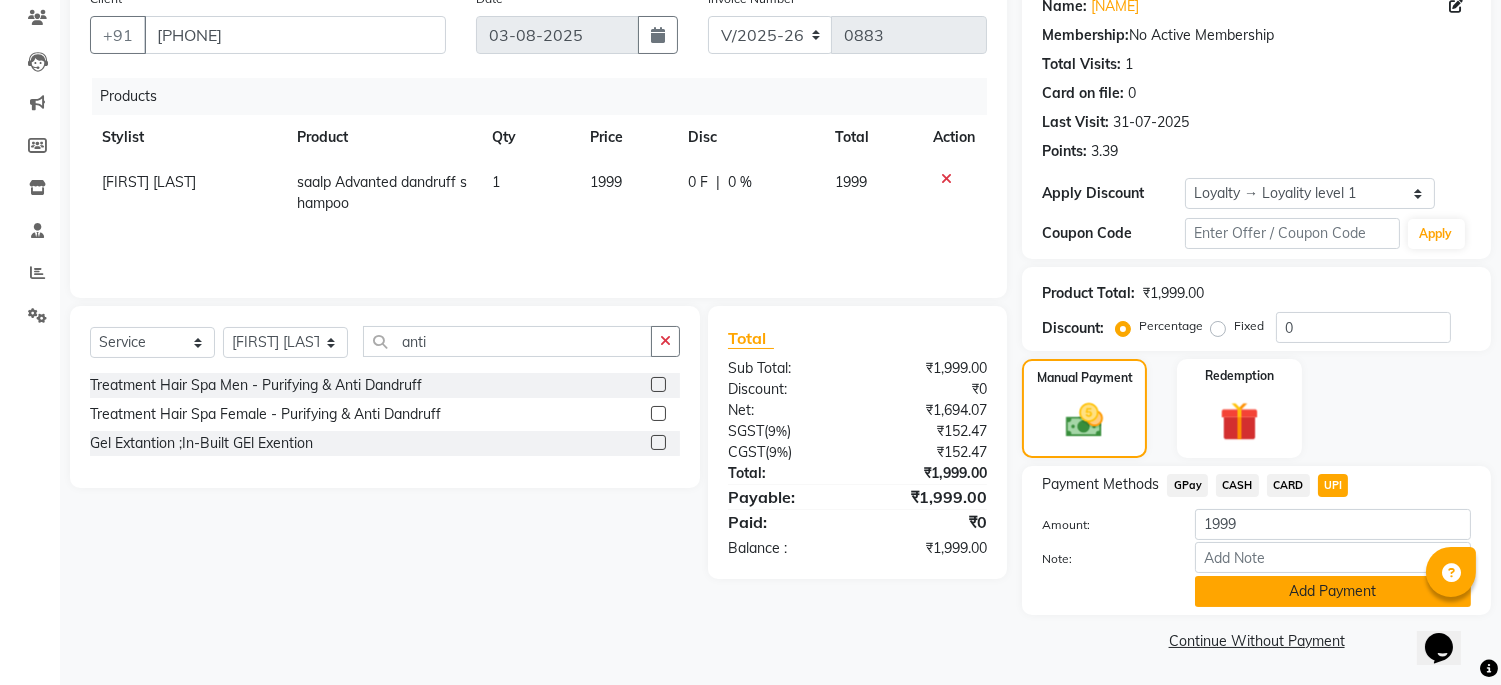 click on "Add Payment" 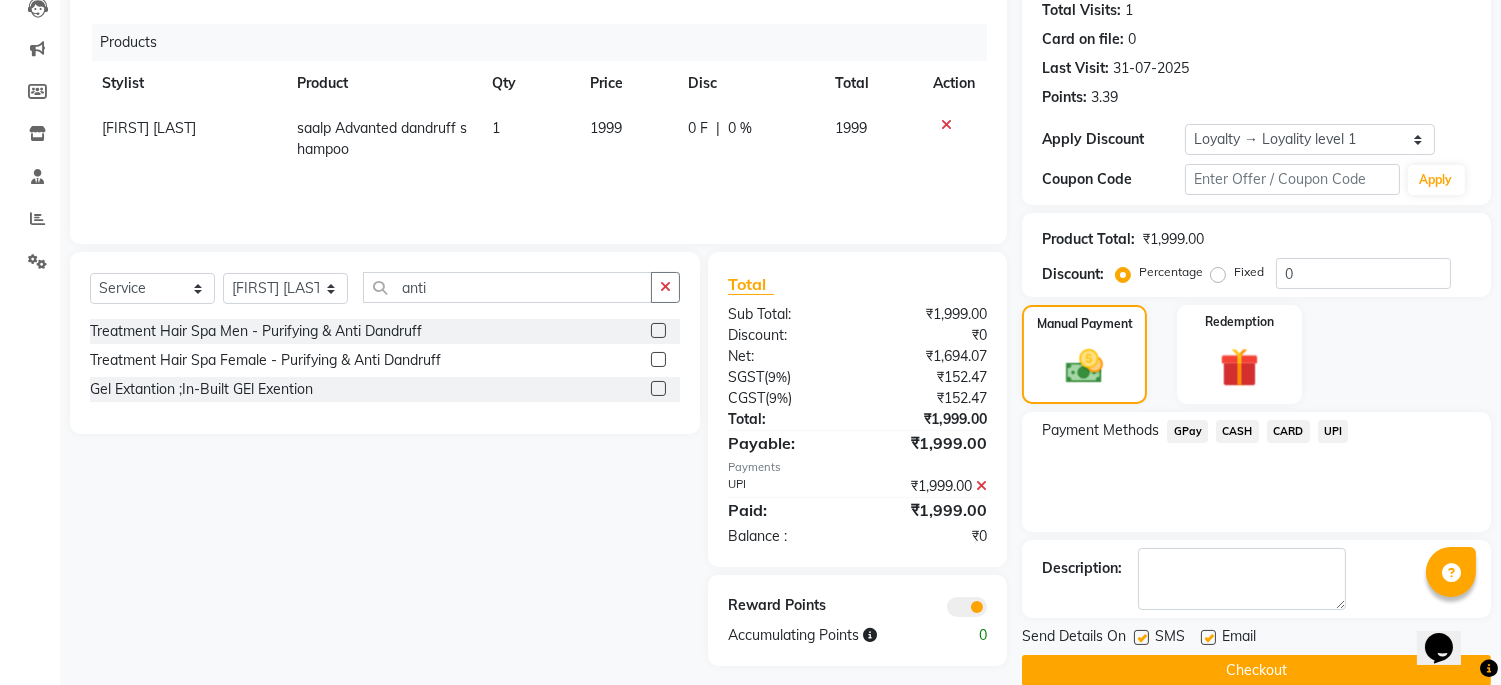 scroll, scrollTop: 254, scrollLeft: 0, axis: vertical 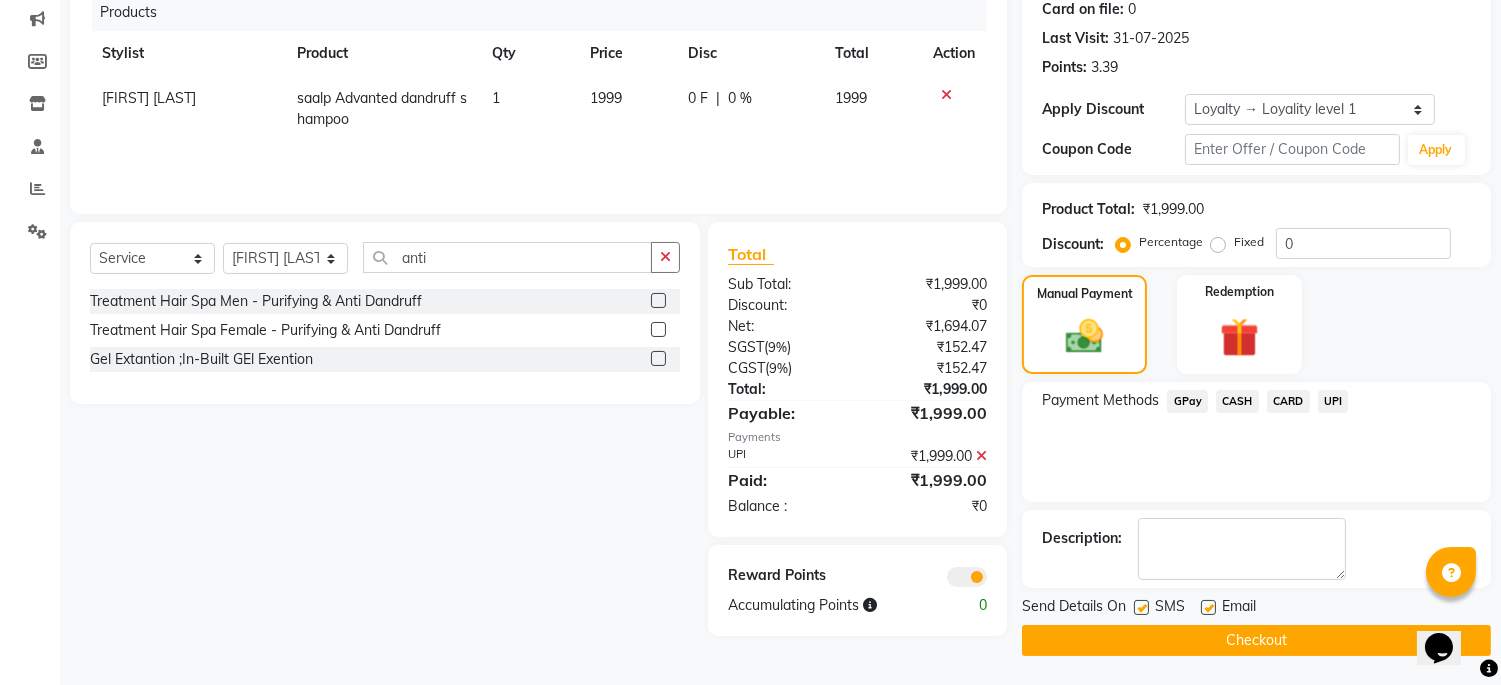 click on "Checkout" 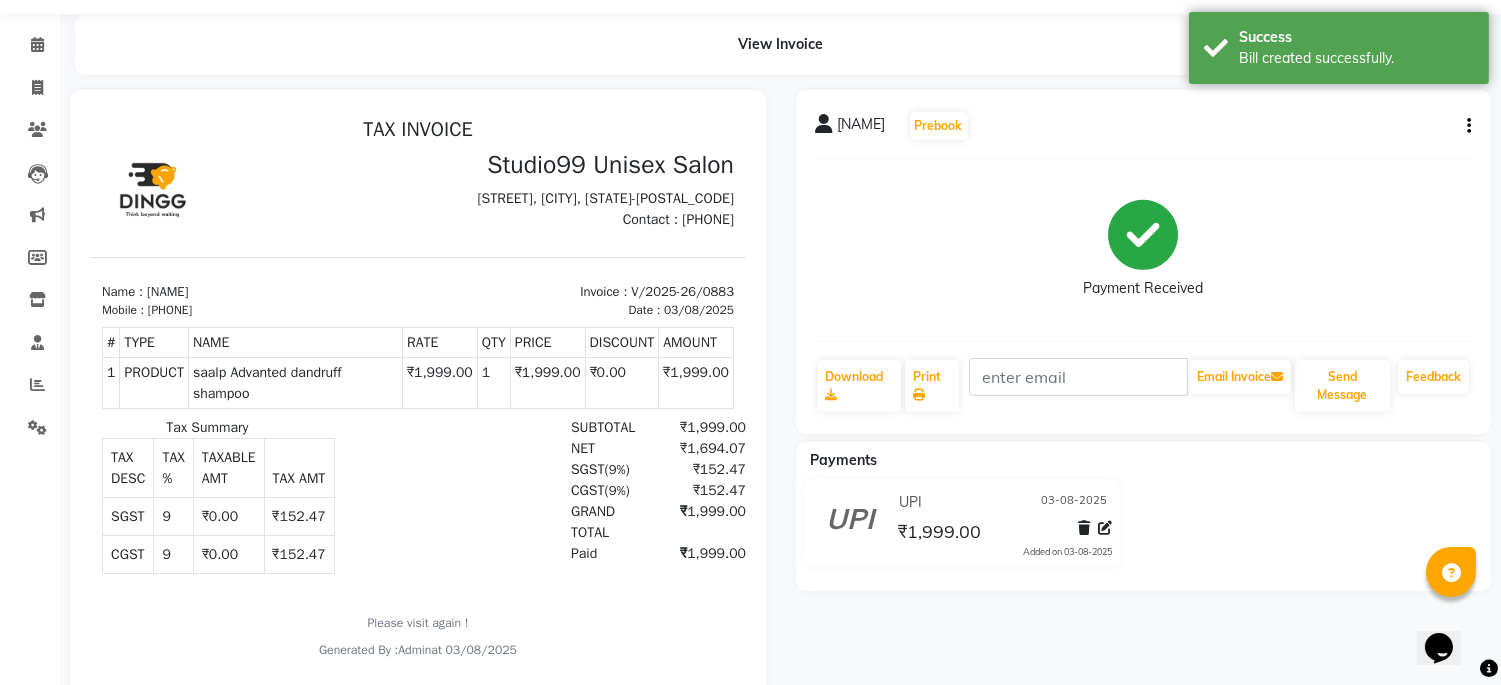 scroll, scrollTop: 113, scrollLeft: 0, axis: vertical 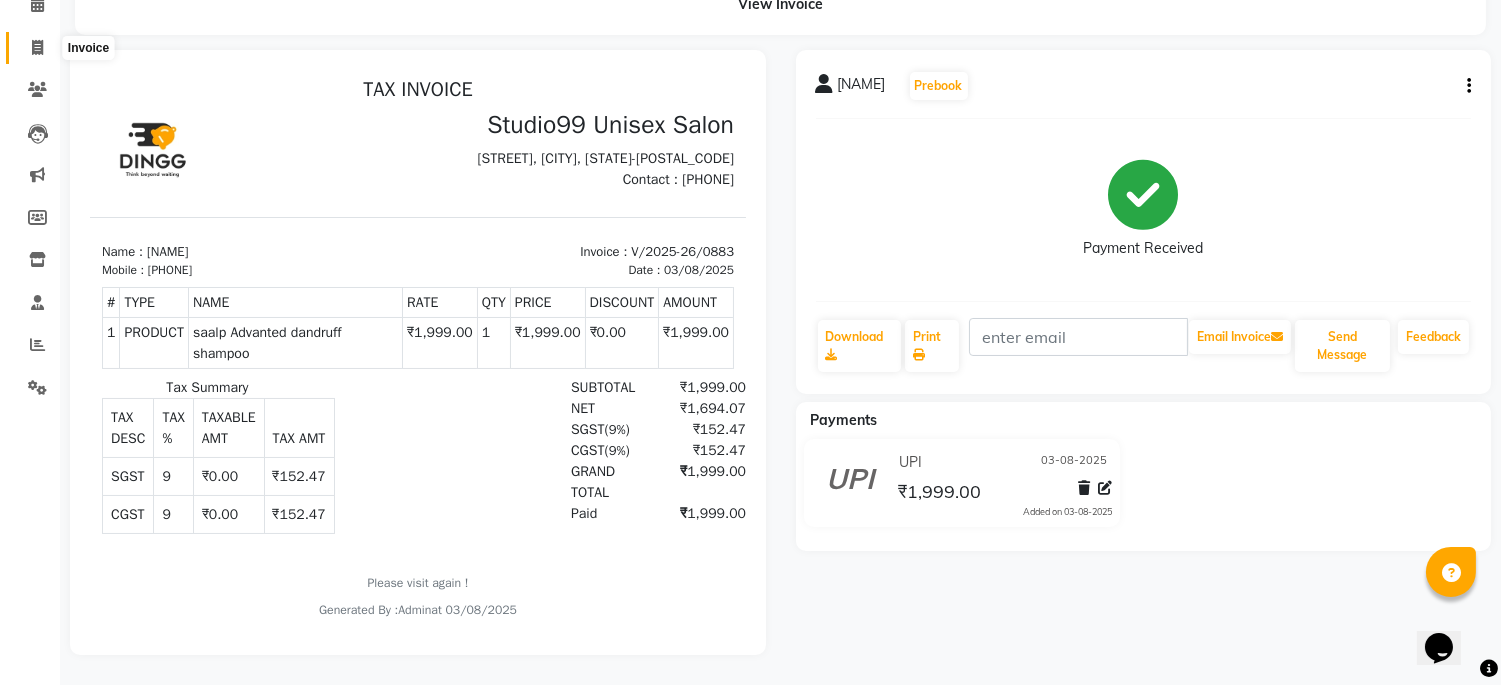 click 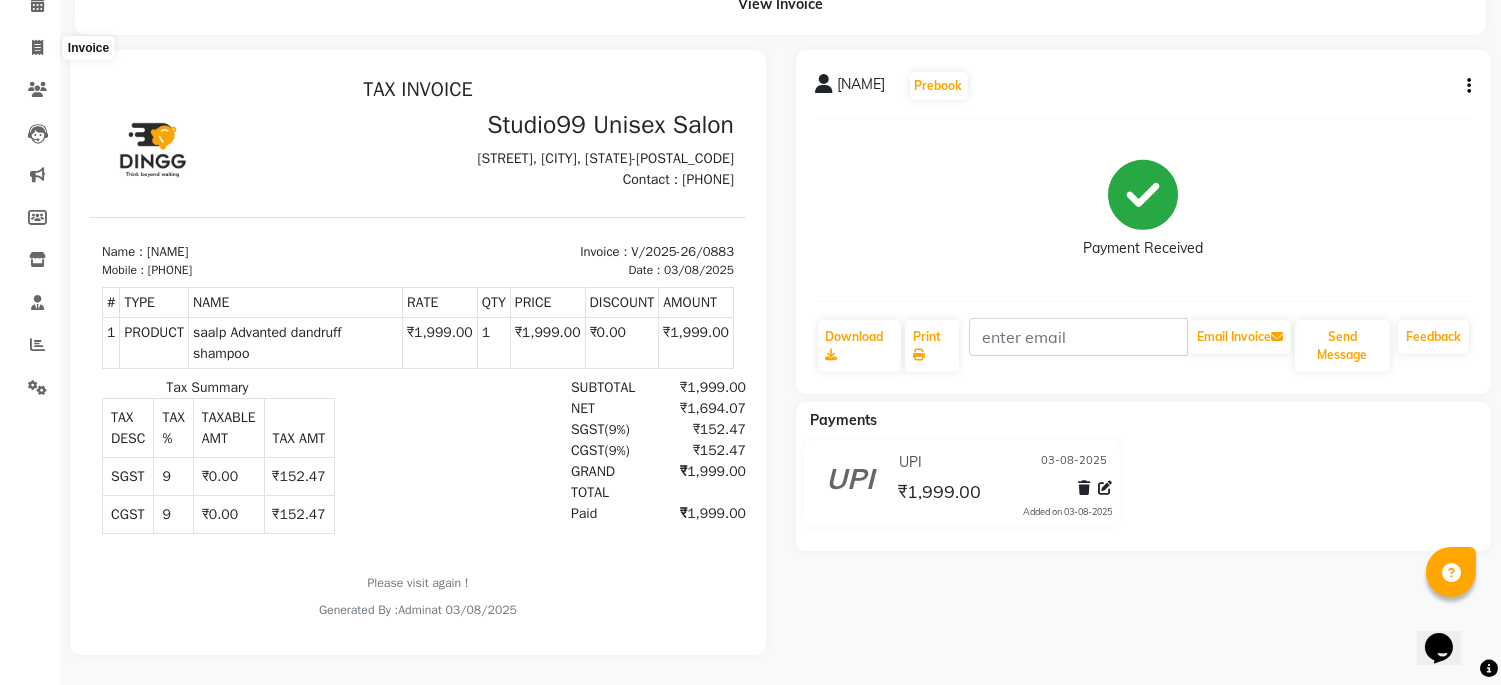 select on "service" 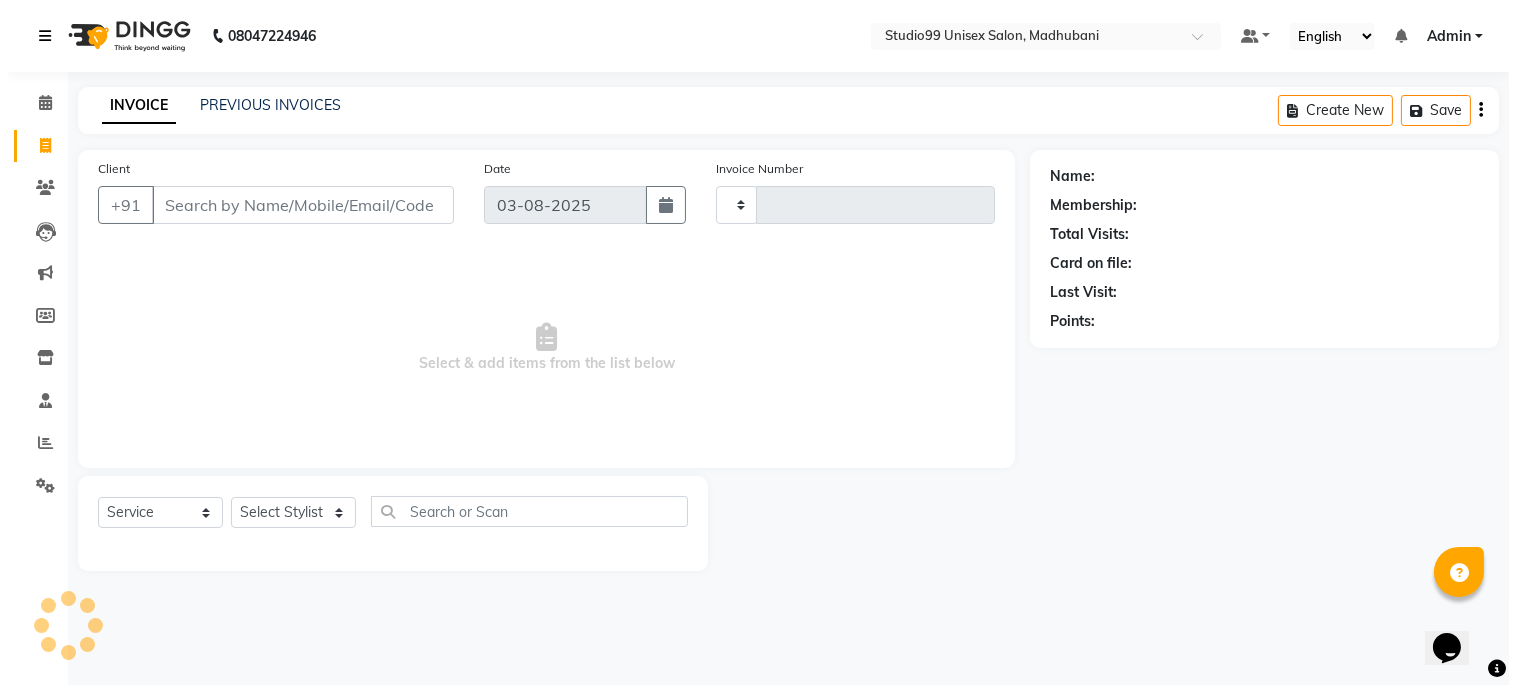 scroll, scrollTop: 0, scrollLeft: 0, axis: both 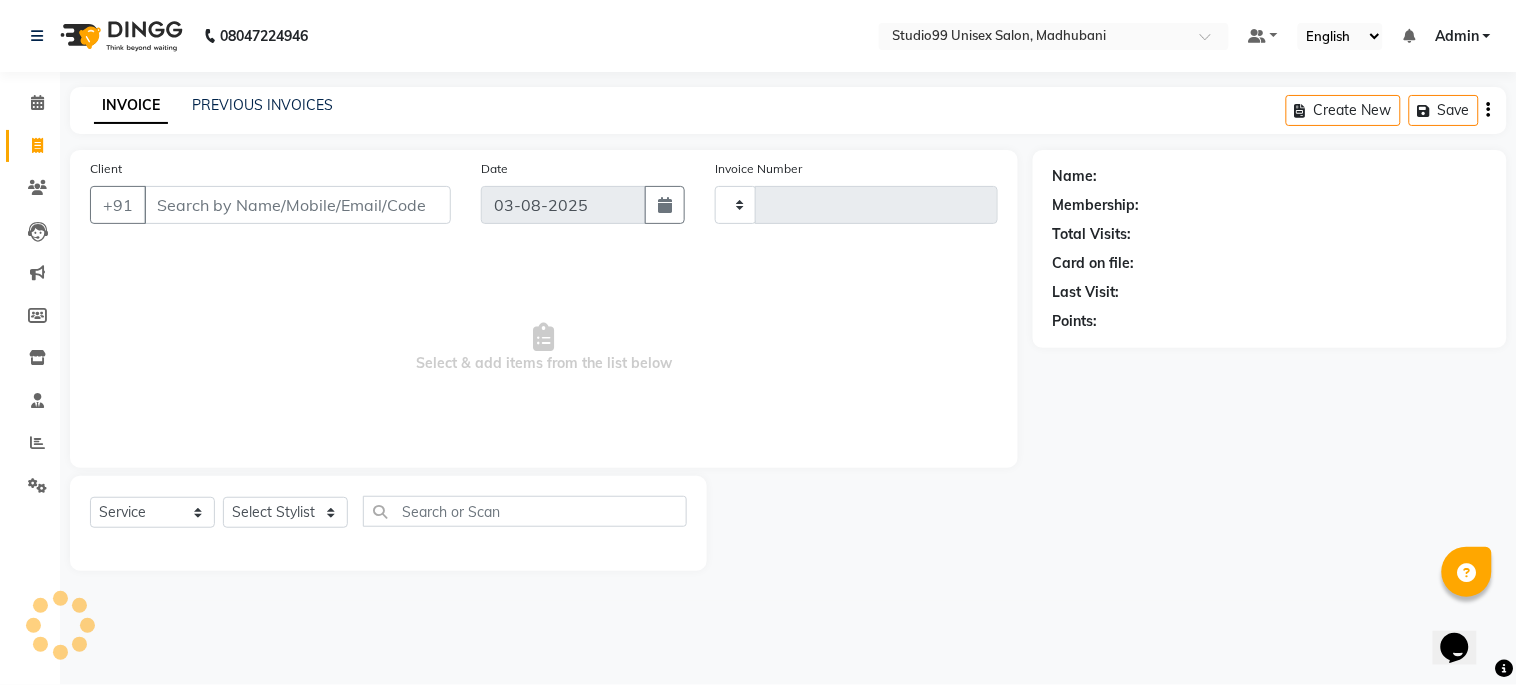 type on "0884" 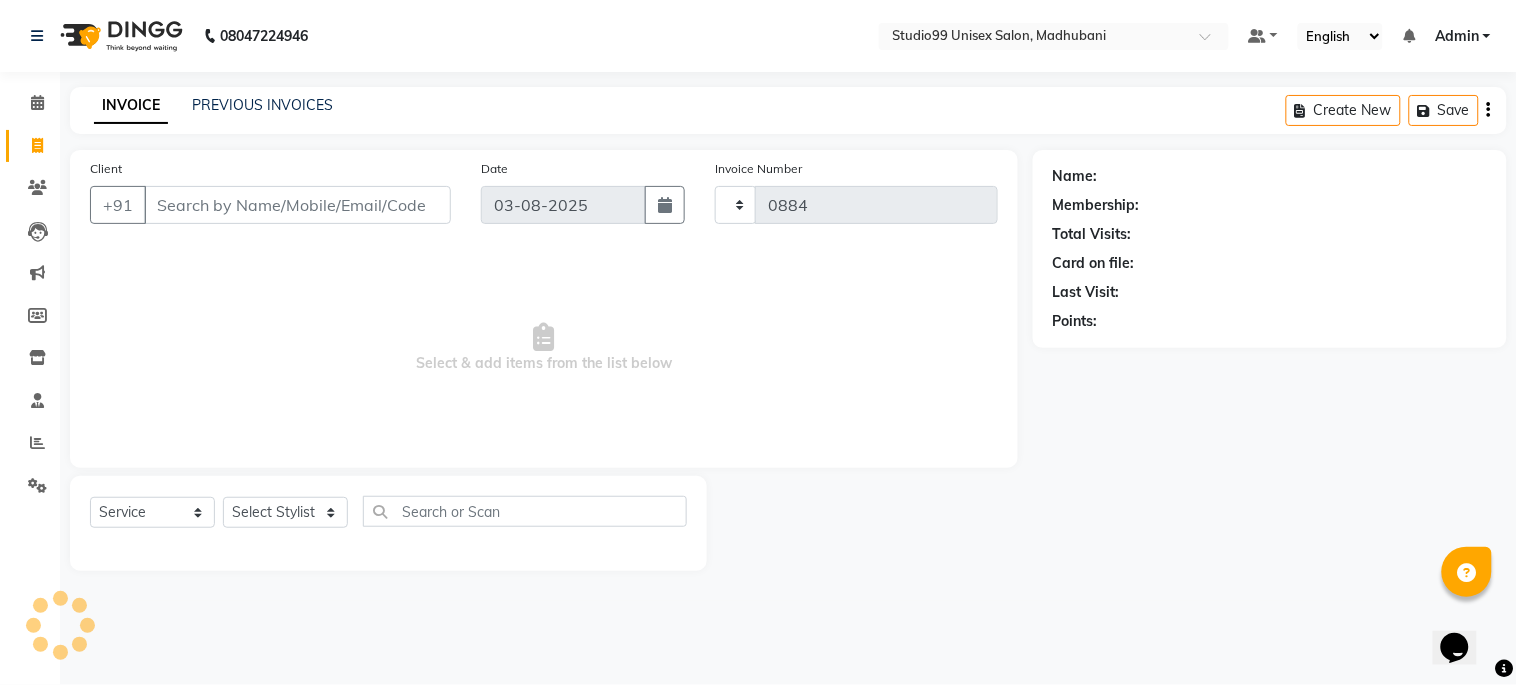 click on "PREVIOUS INVOICES" 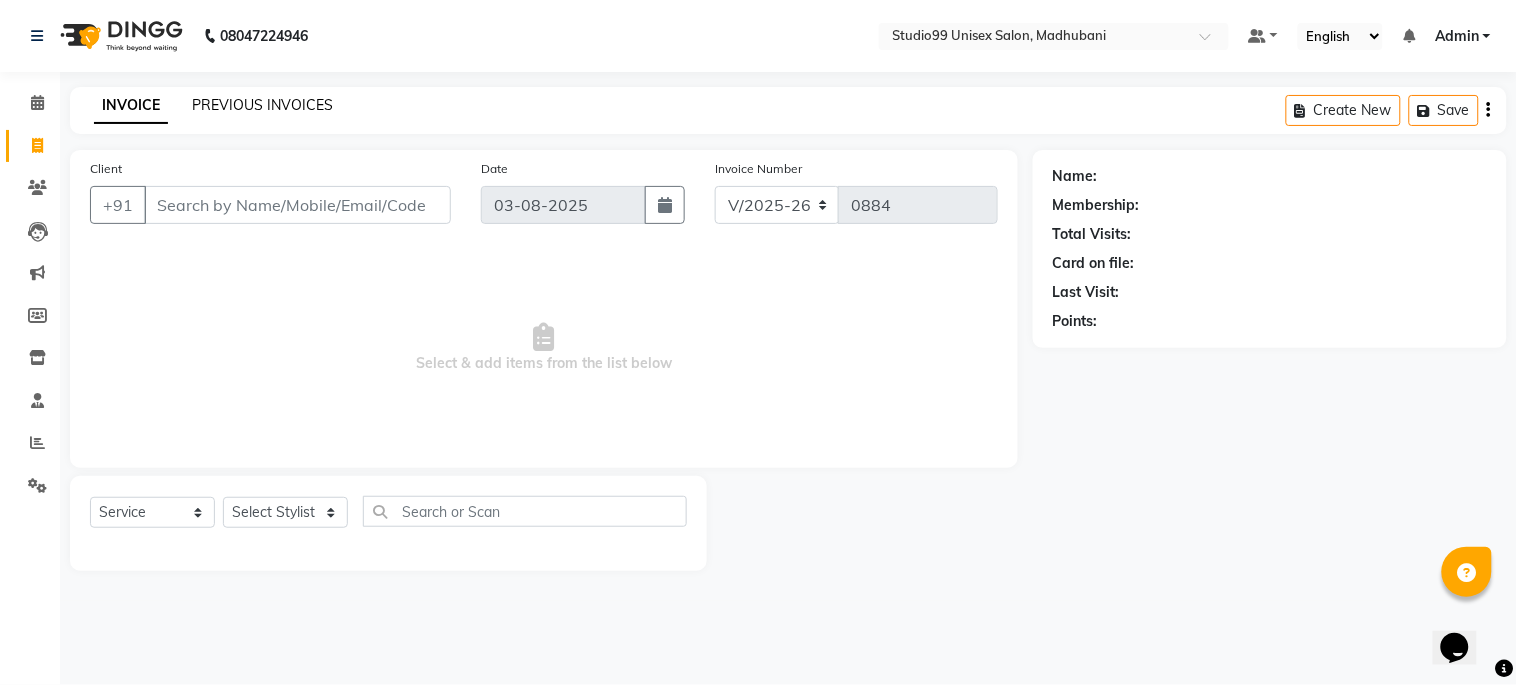 click on "PREVIOUS INVOICES" 